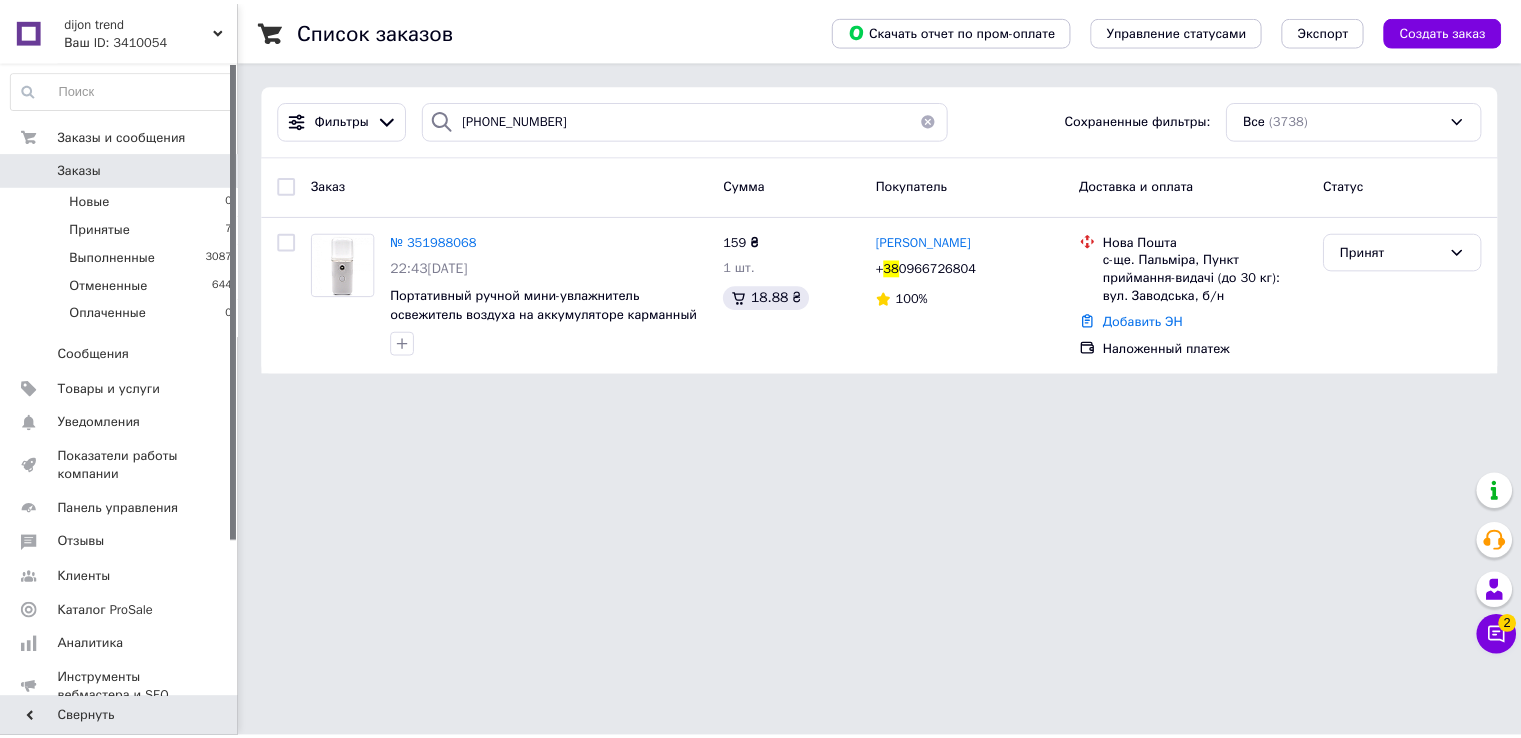 scroll, scrollTop: 0, scrollLeft: 0, axis: both 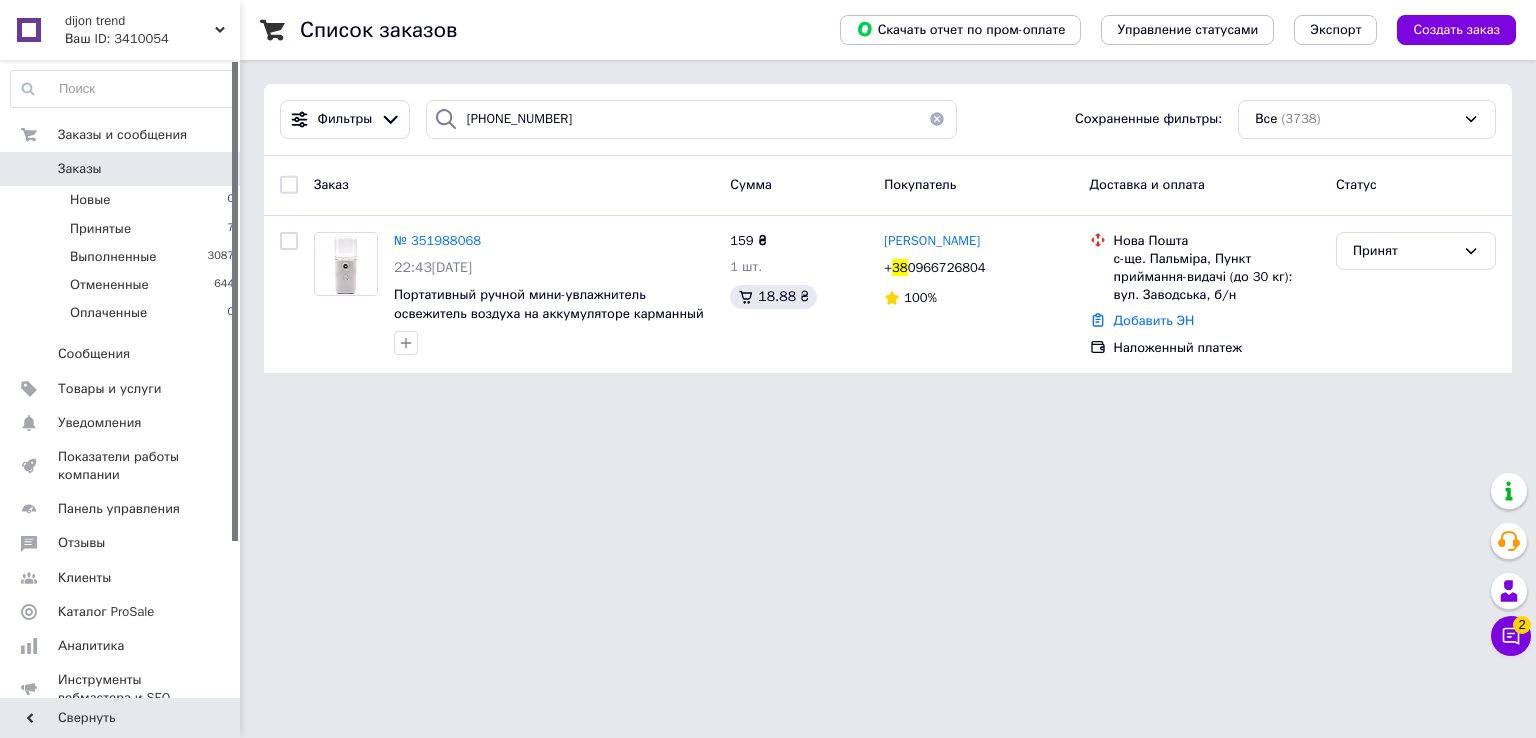 click on "Заказы" at bounding box center [80, 169] 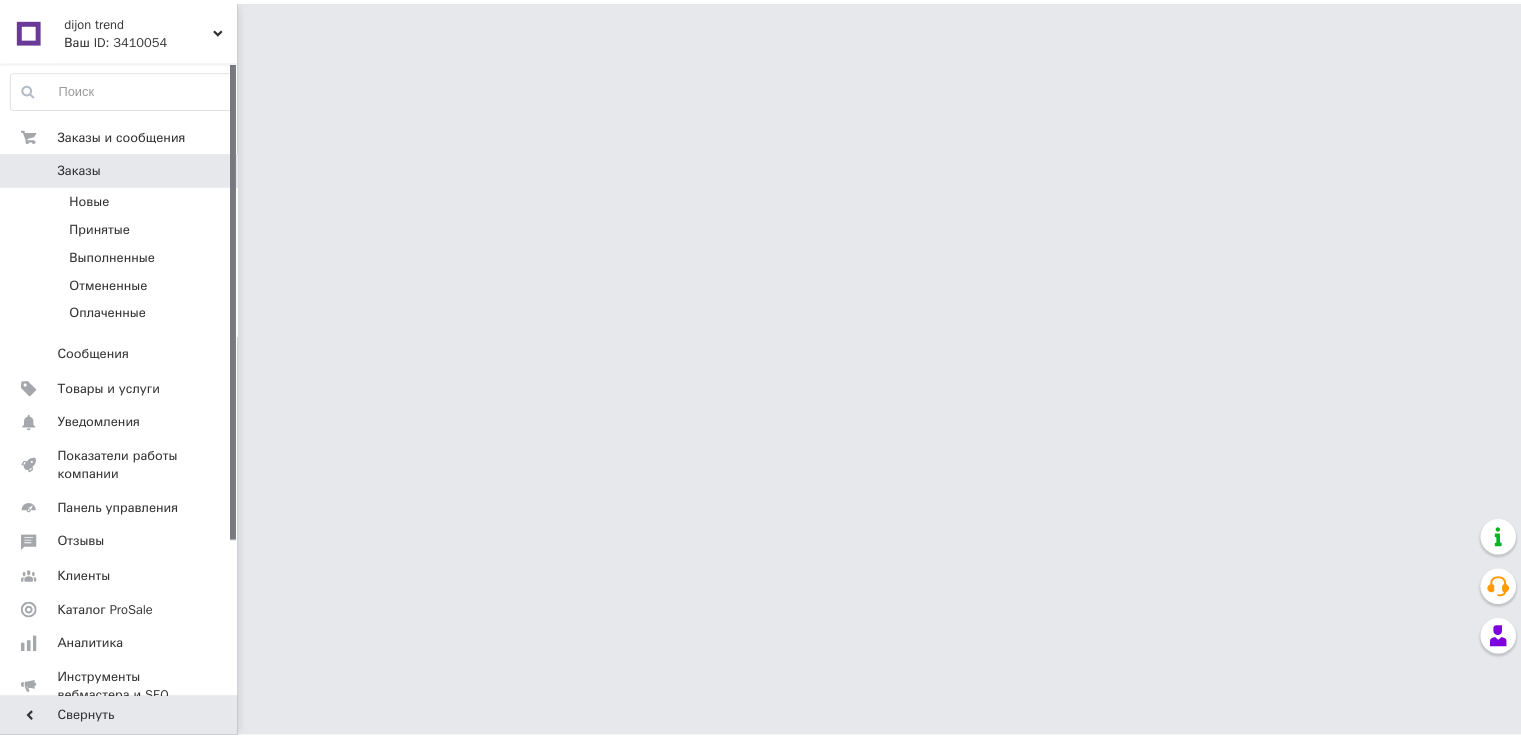scroll, scrollTop: 0, scrollLeft: 0, axis: both 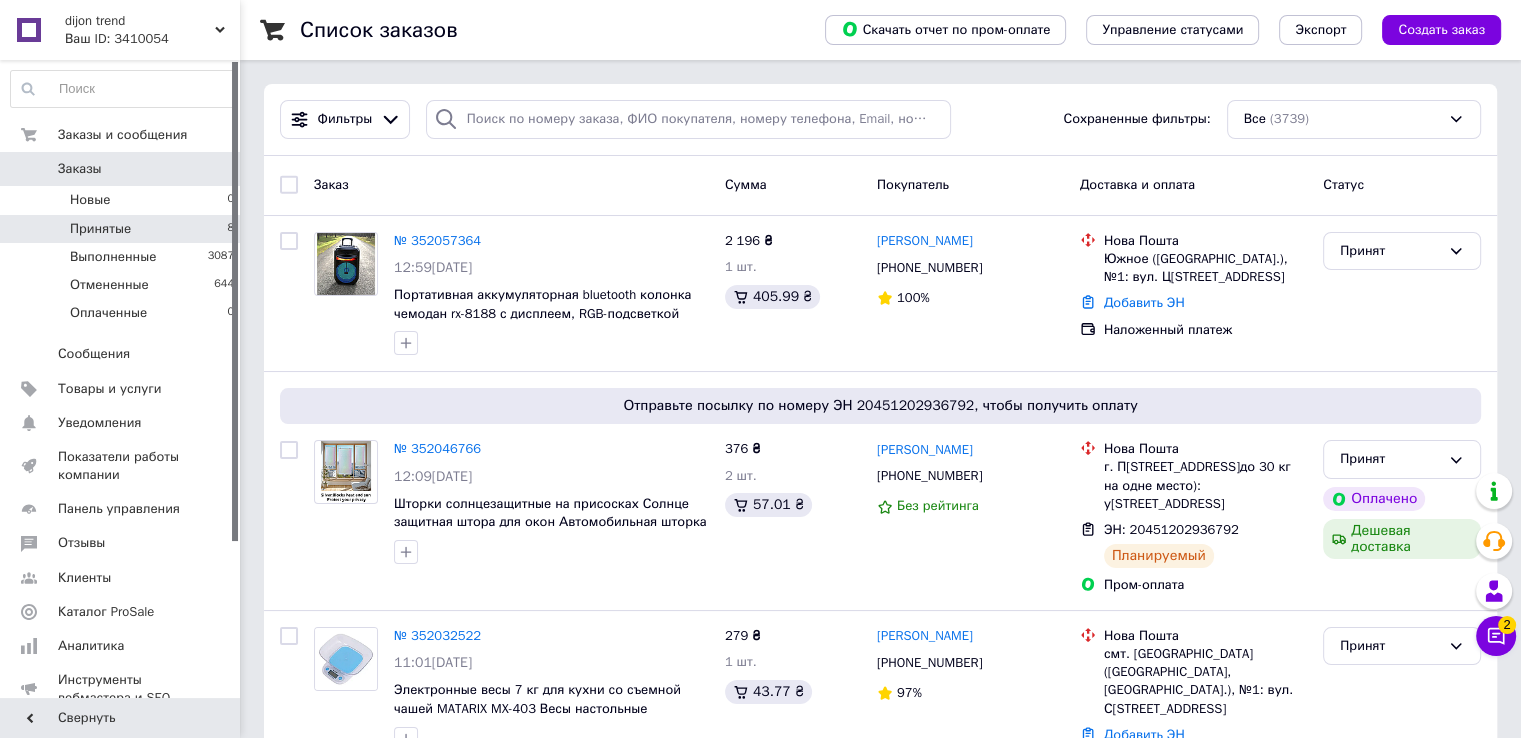 click on "Принятые" at bounding box center [100, 229] 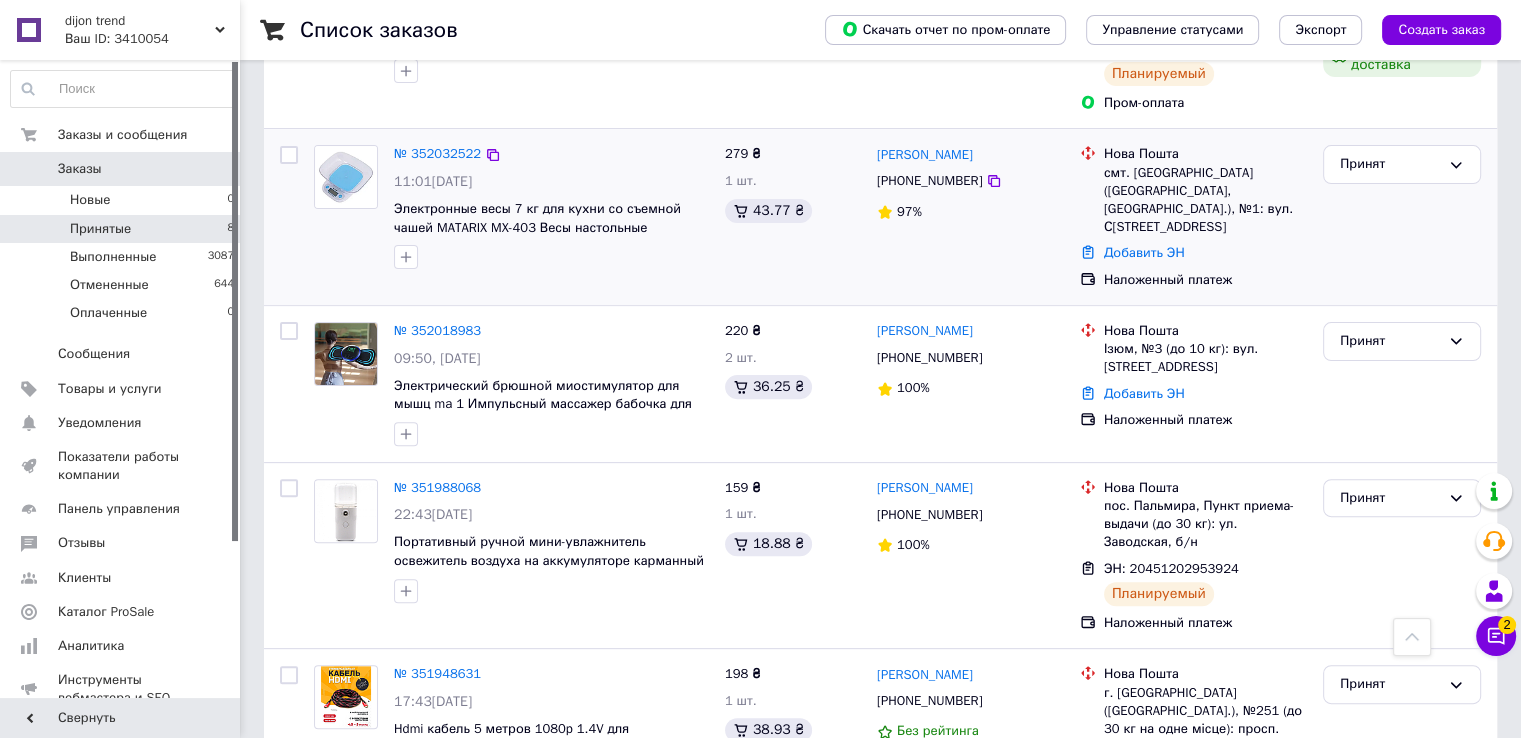 scroll, scrollTop: 548, scrollLeft: 0, axis: vertical 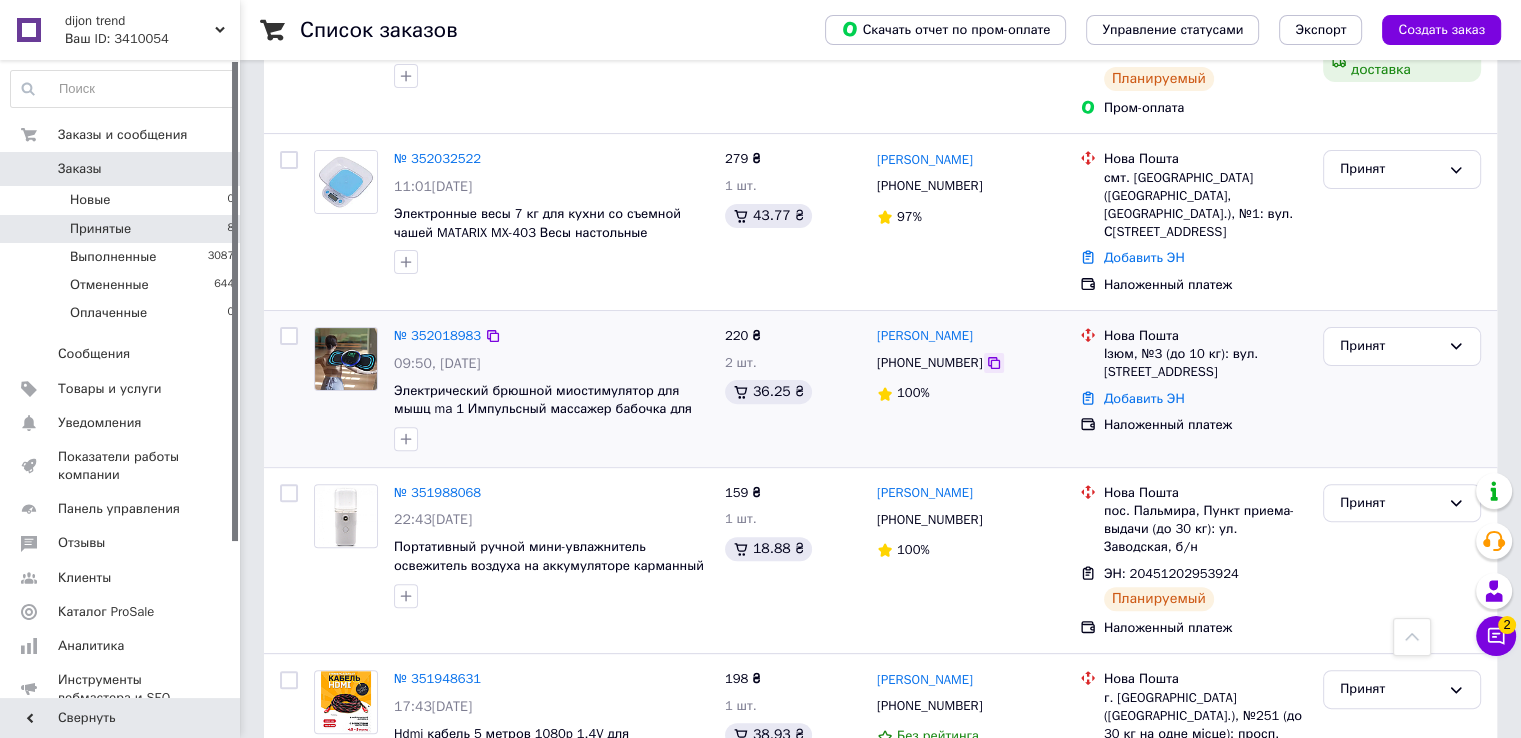 click 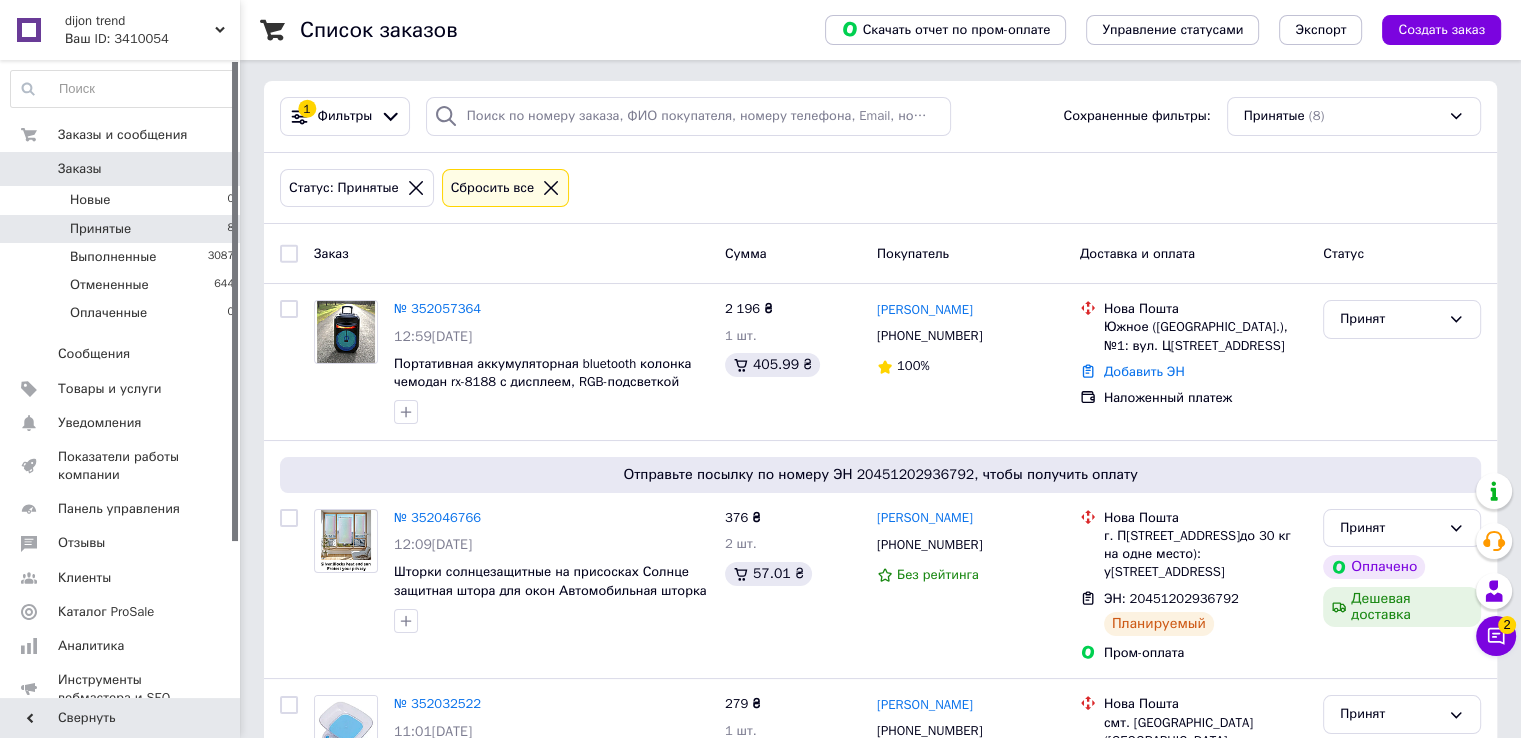 scroll, scrollTop: 0, scrollLeft: 0, axis: both 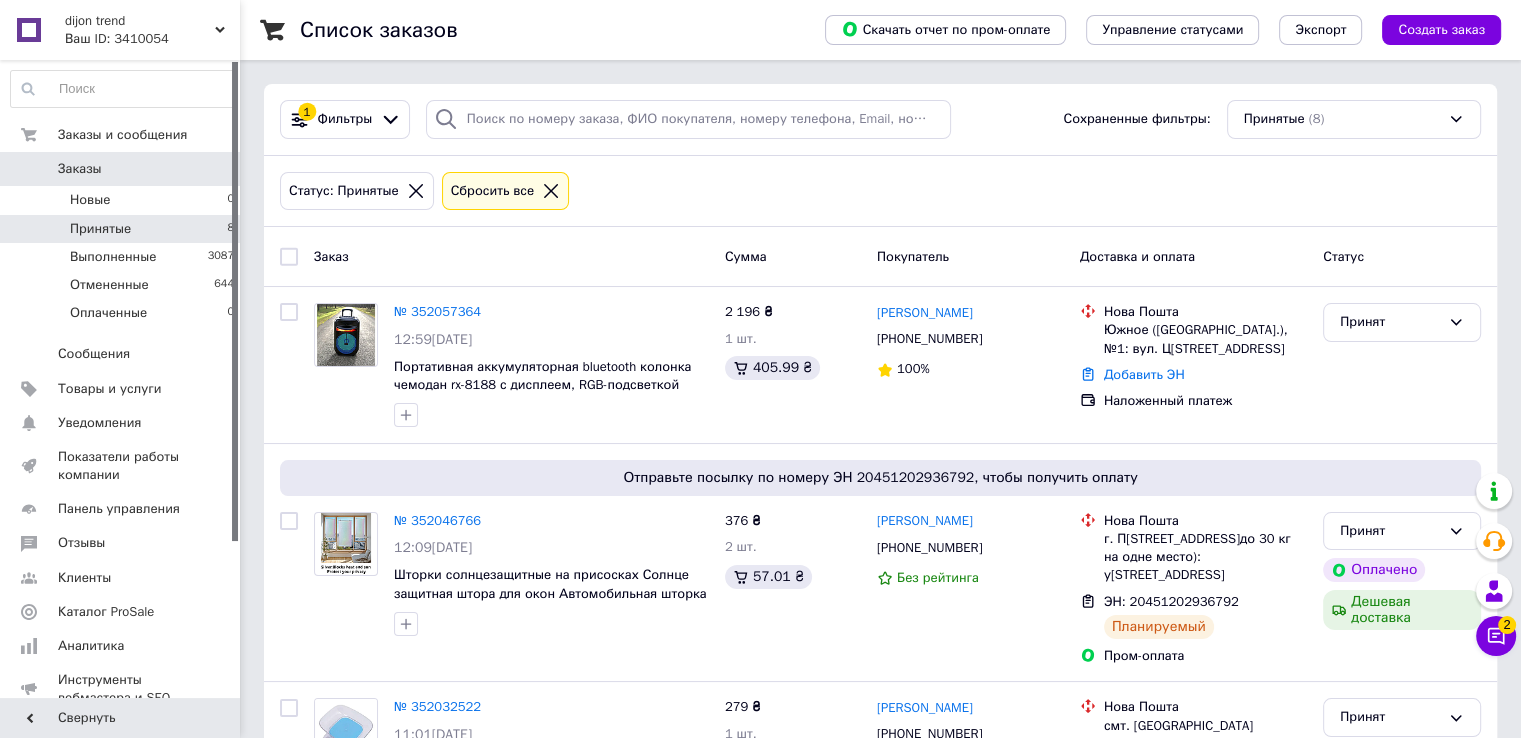 click 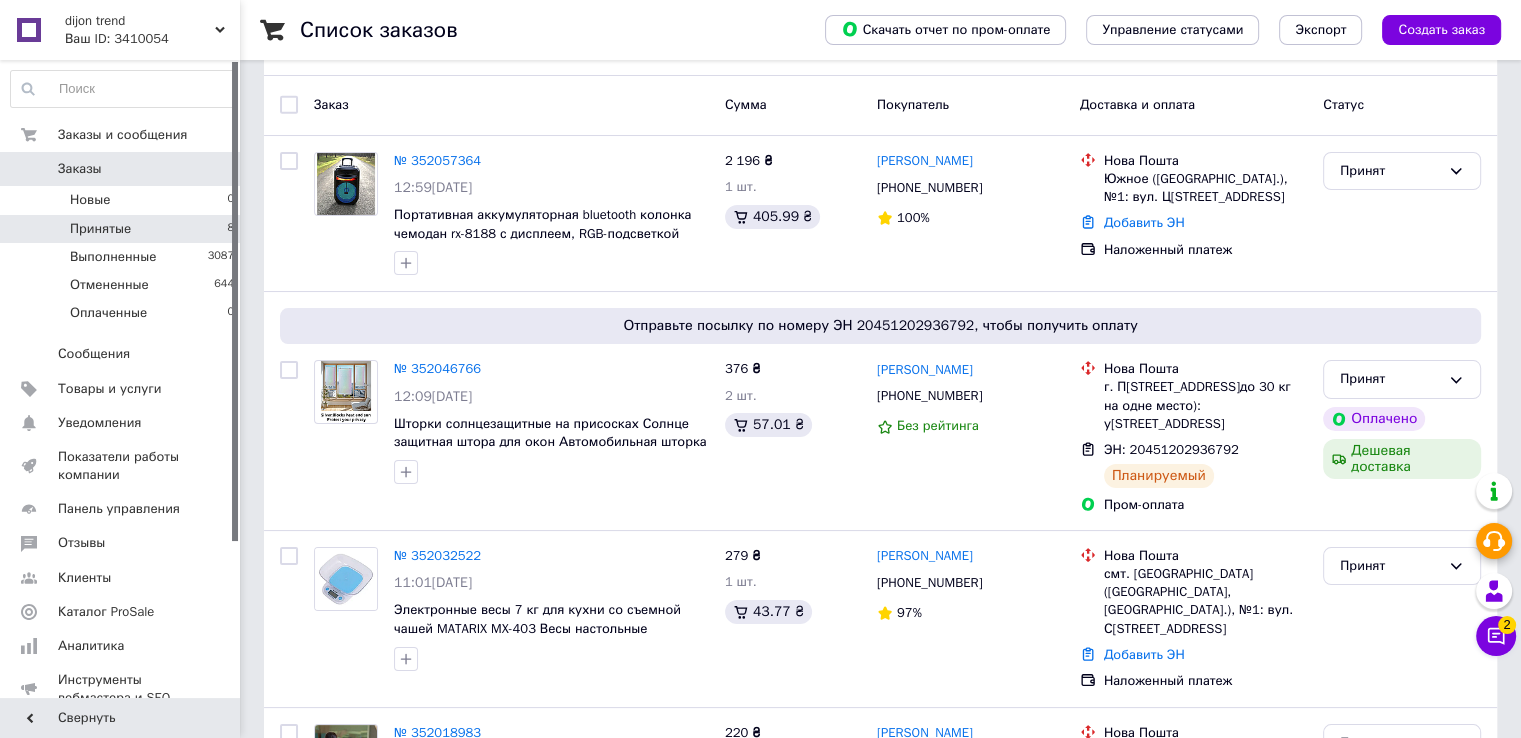 scroll, scrollTop: 100, scrollLeft: 0, axis: vertical 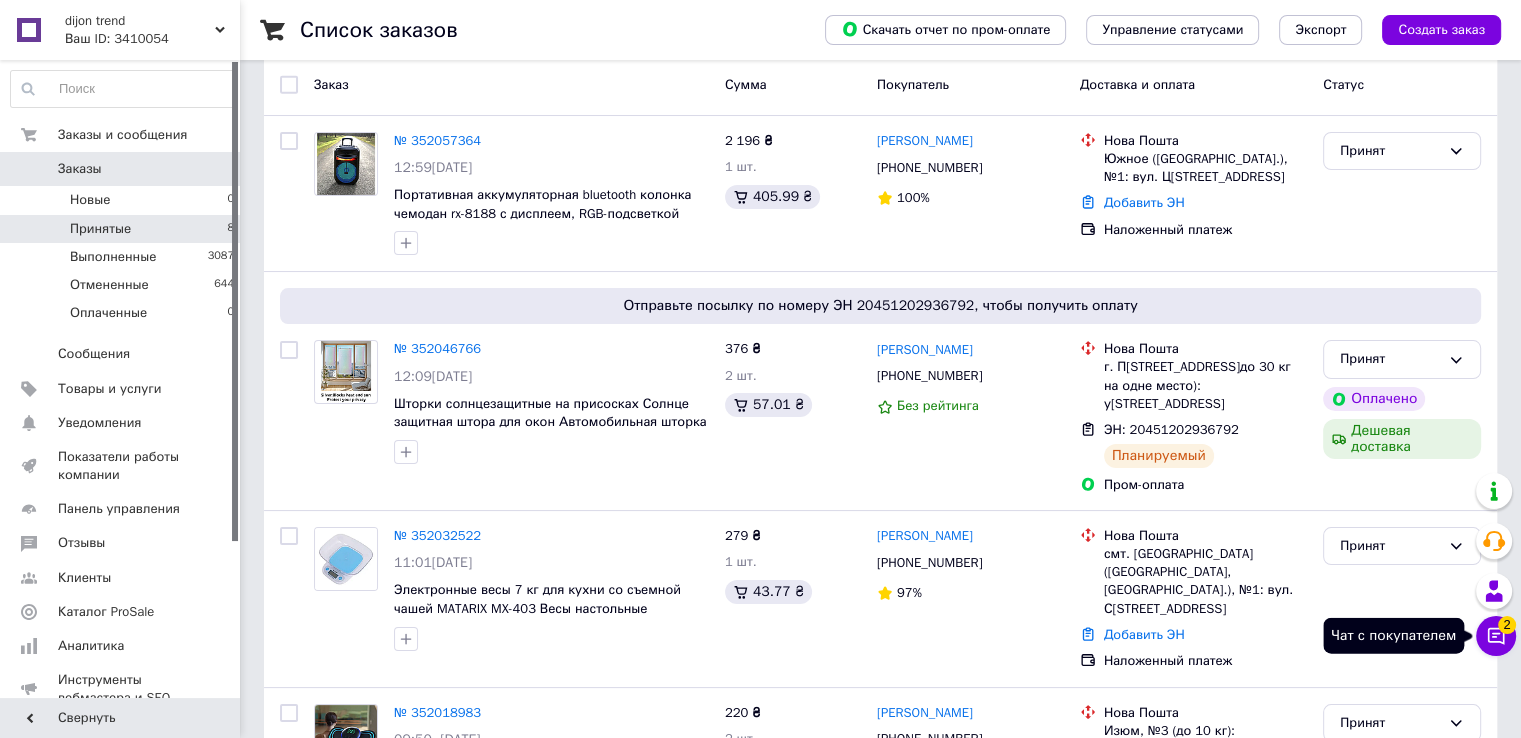 click 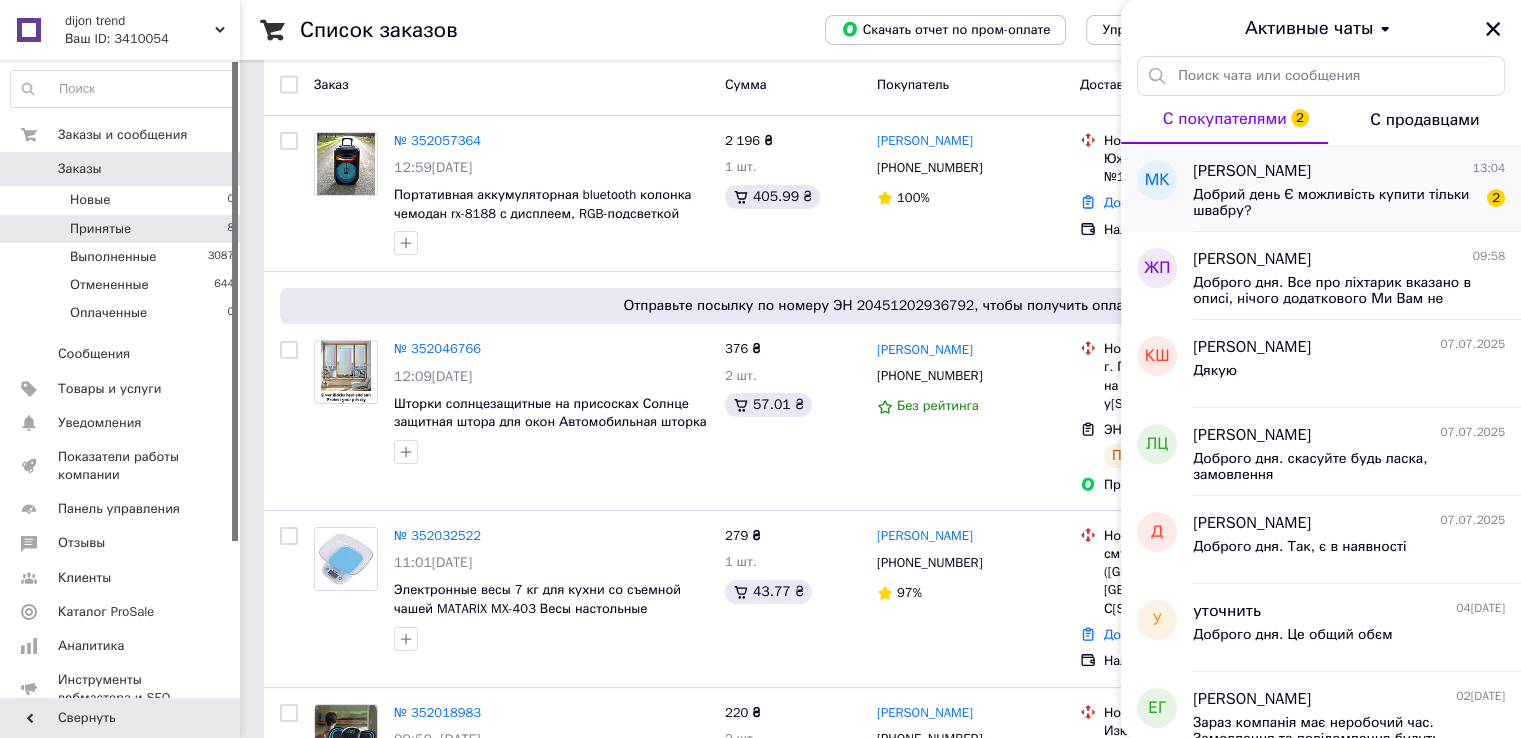 click on "Добрий день
Є можливість купити тільки швабру? 2" at bounding box center (1349, 201) 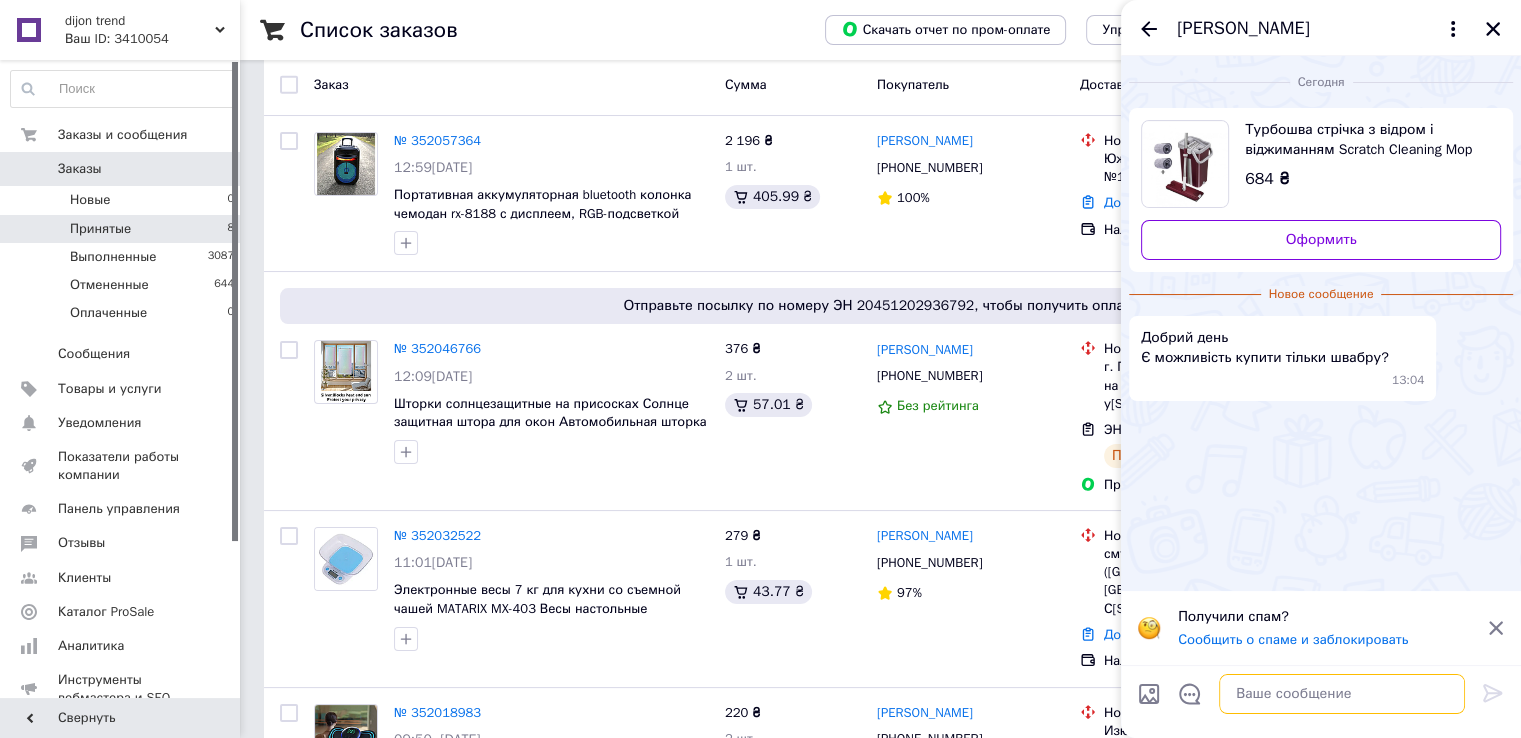 click at bounding box center [1342, 694] 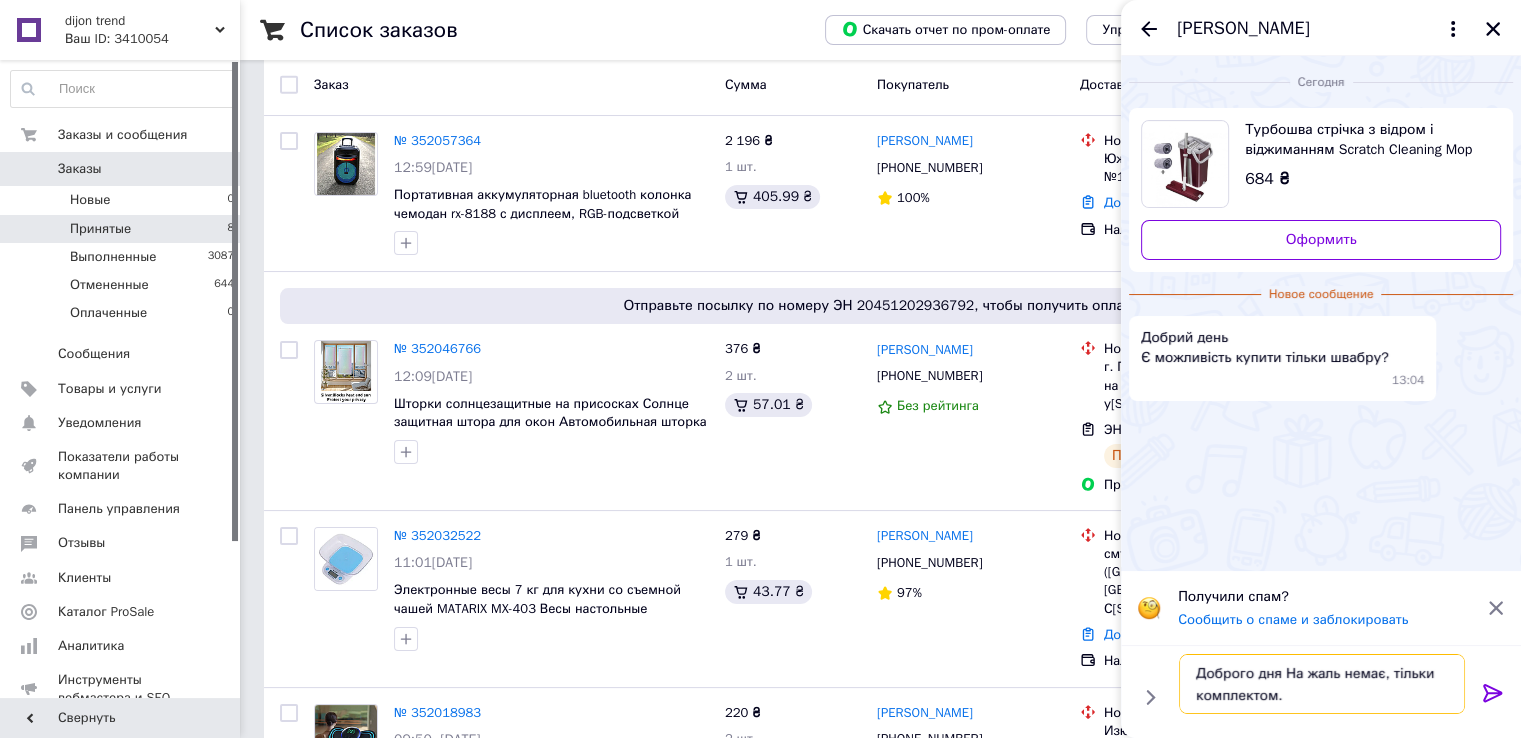 drag, startPoint x: 1376, startPoint y: 676, endPoint x: 1358, endPoint y: 677, distance: 18.027756 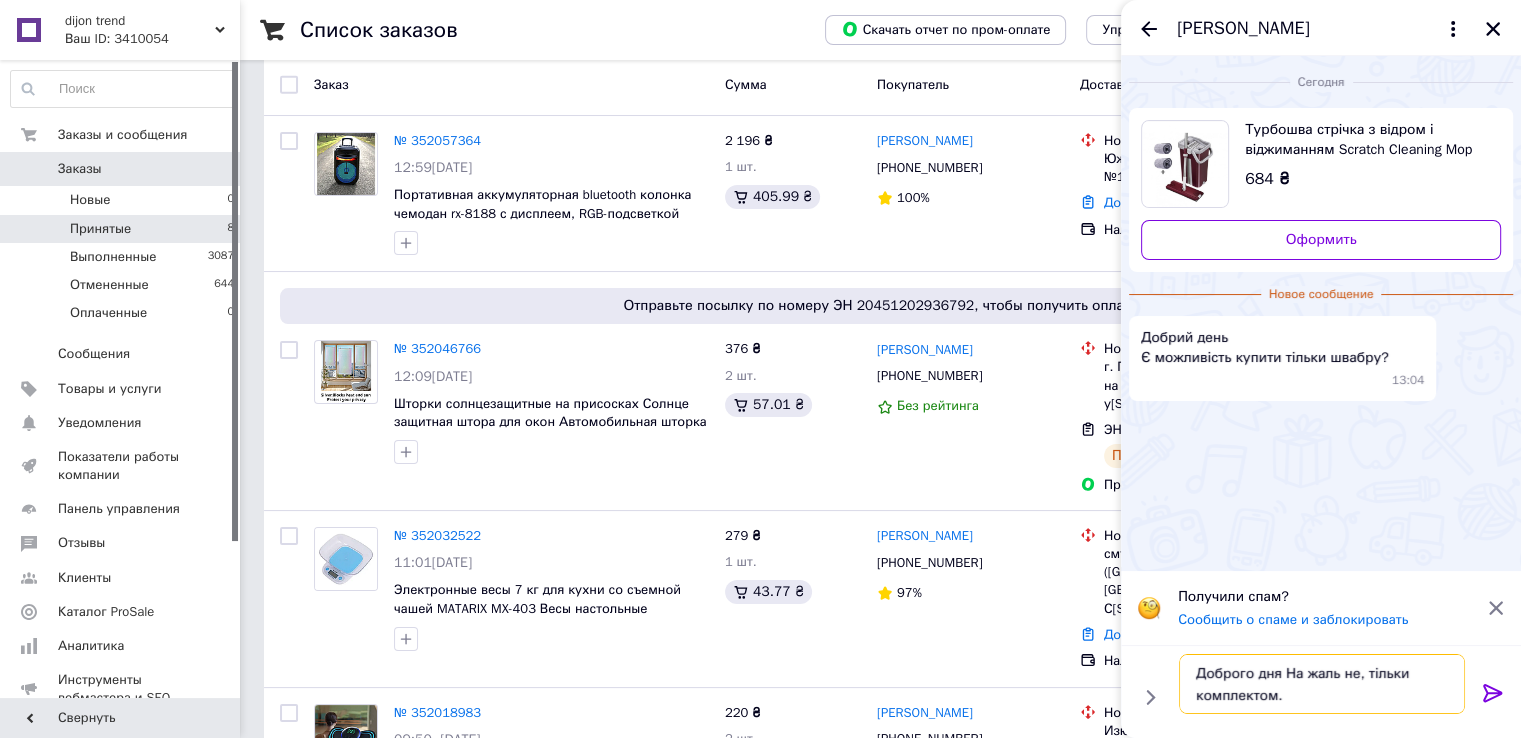 type on "Доброго дня На жаль не, тільки комплектом." 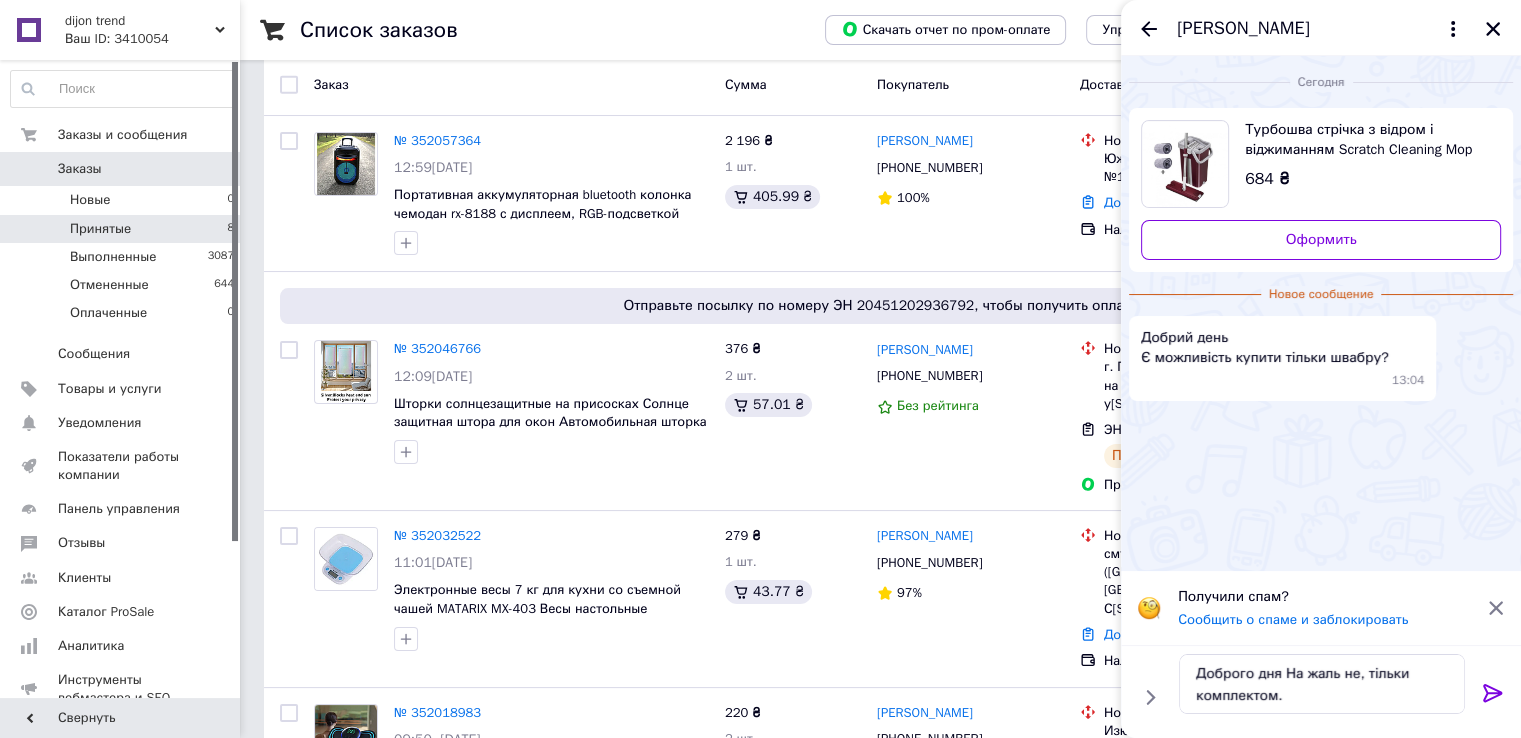 click at bounding box center [1493, 697] 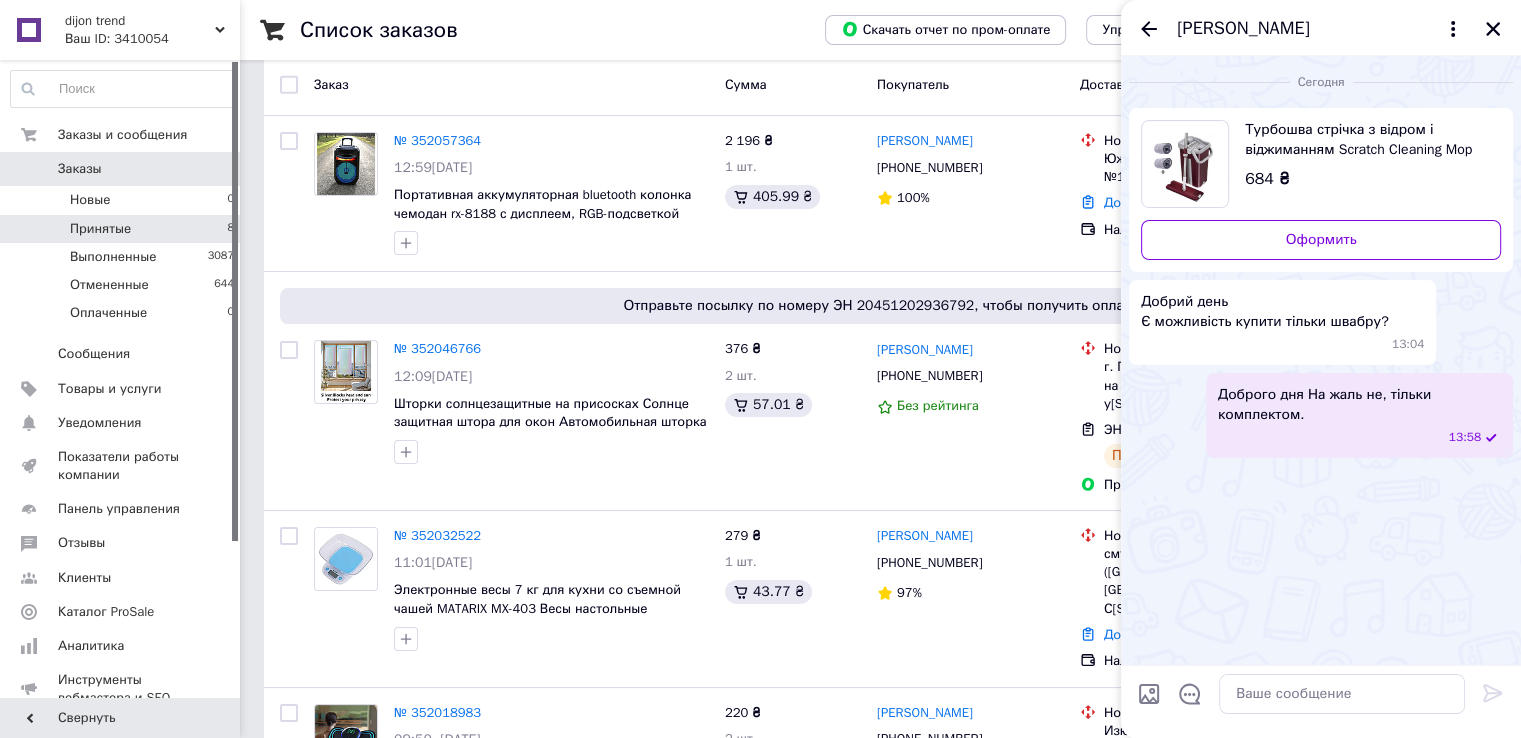click 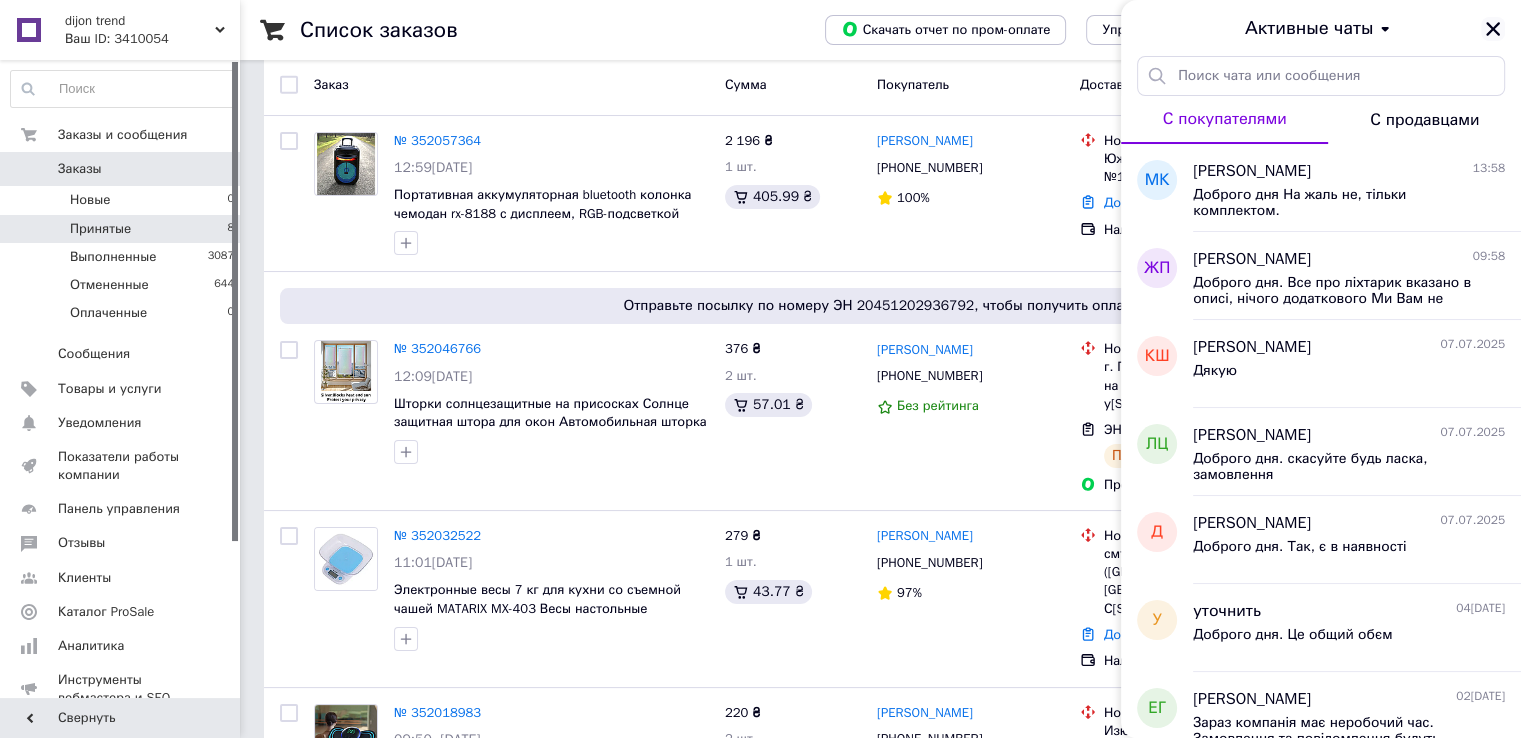 click 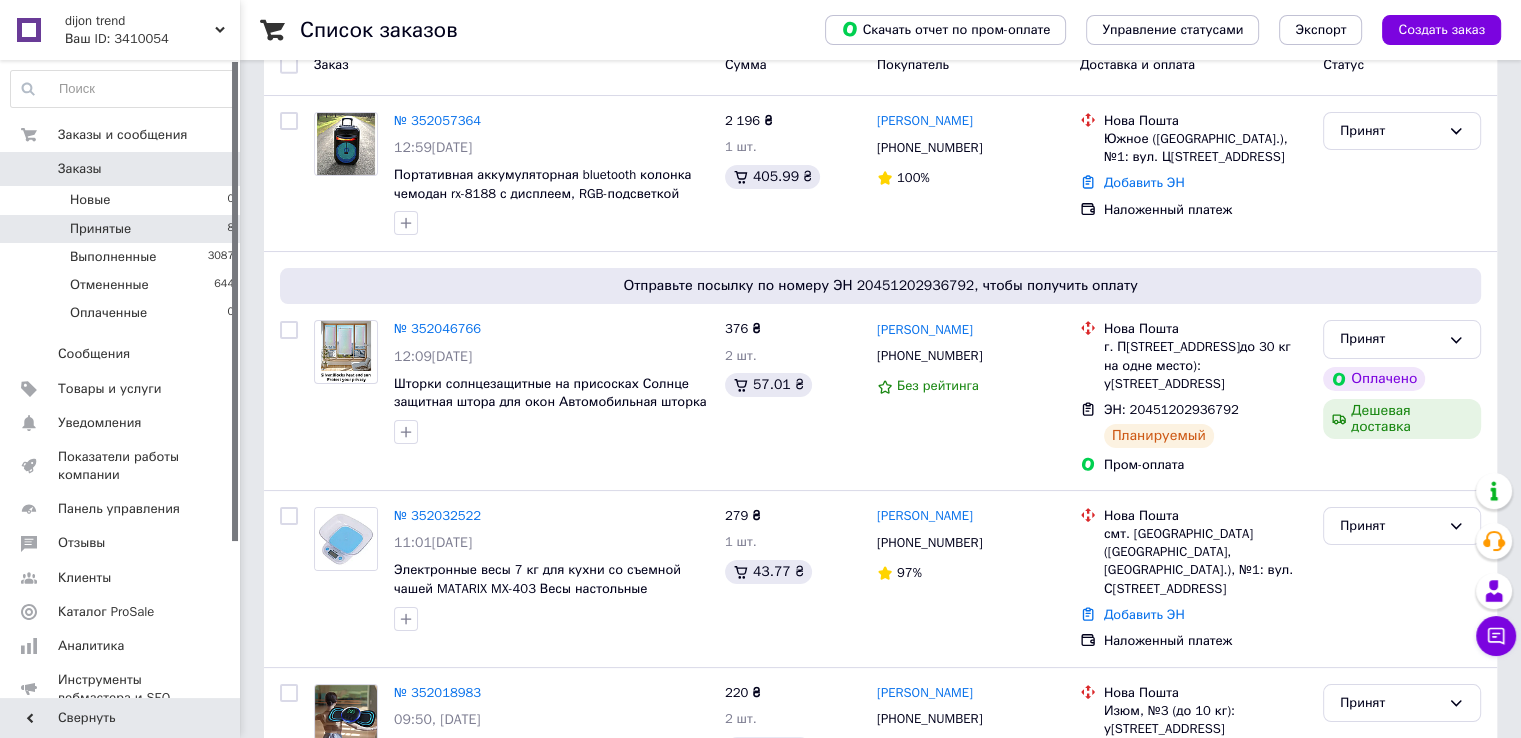 scroll, scrollTop: 0, scrollLeft: 0, axis: both 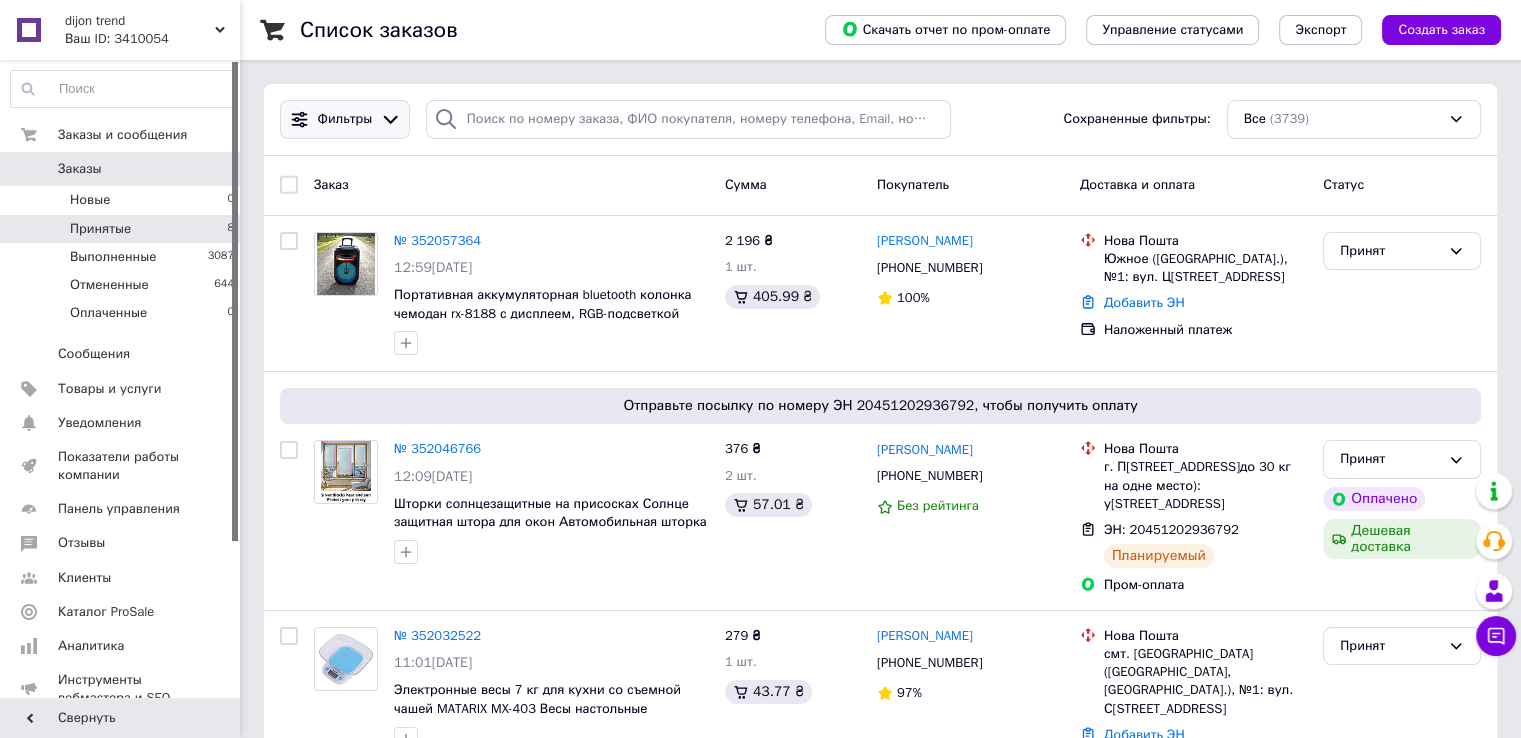 click on "Фильтры" at bounding box center (345, 119) 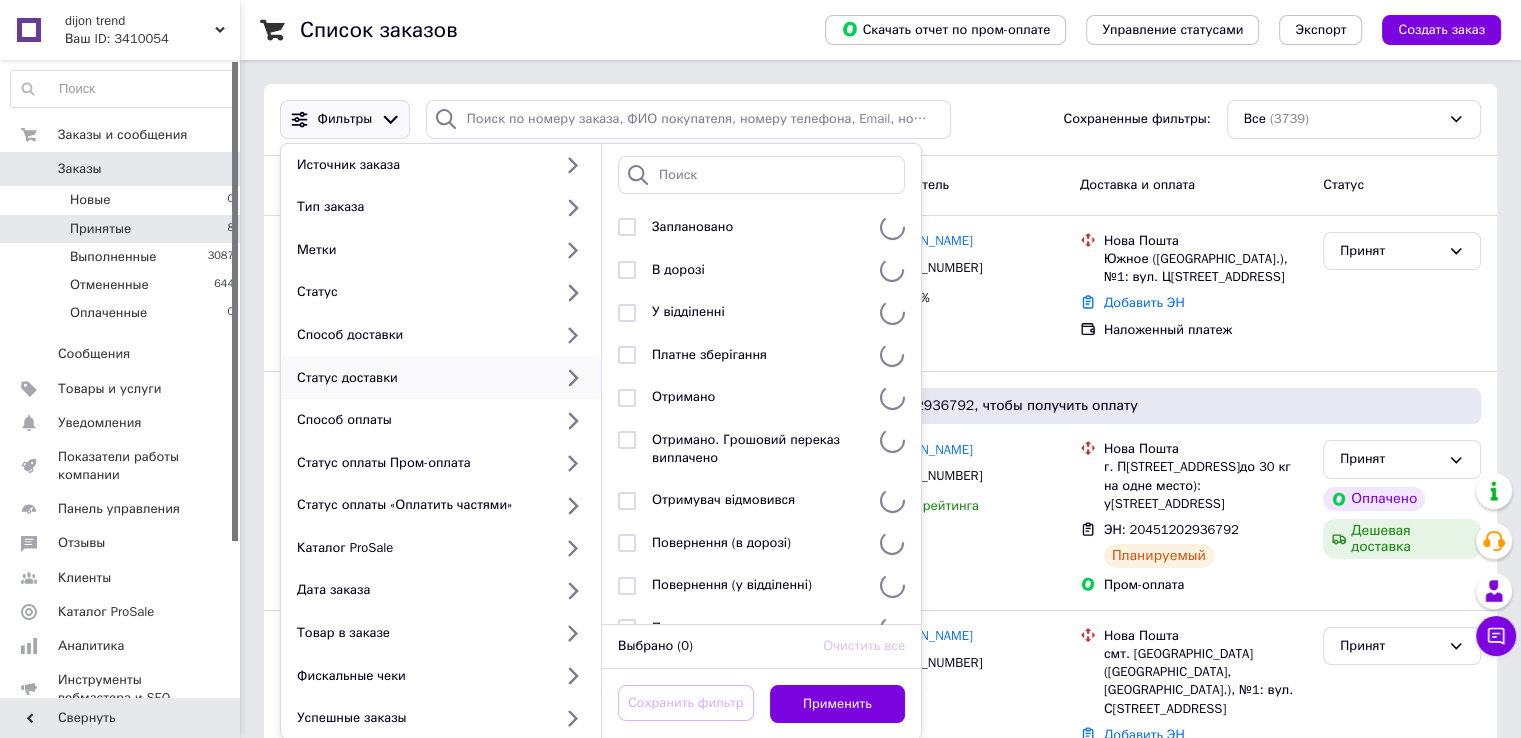 click on "У відділенні" at bounding box center (688, 311) 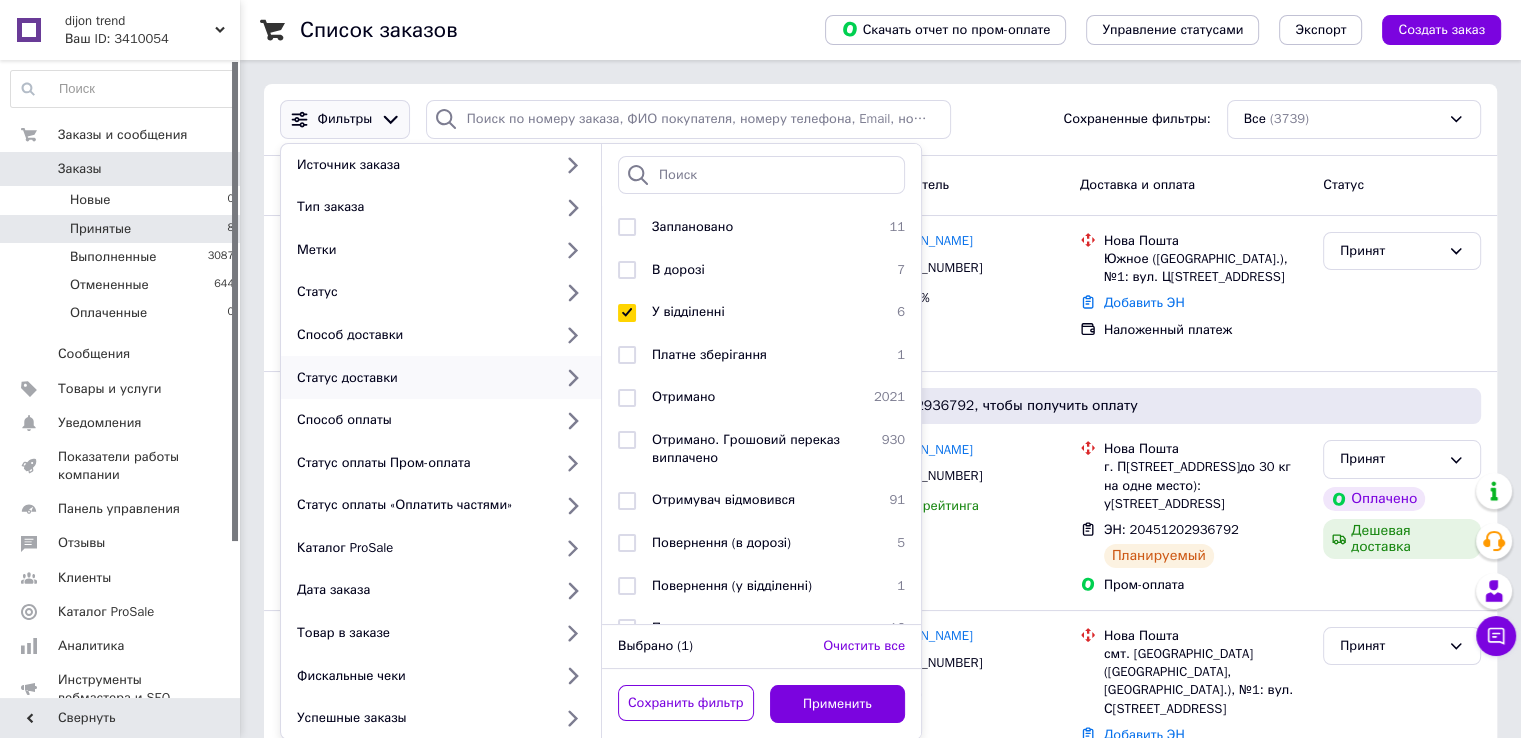checkbox on "true" 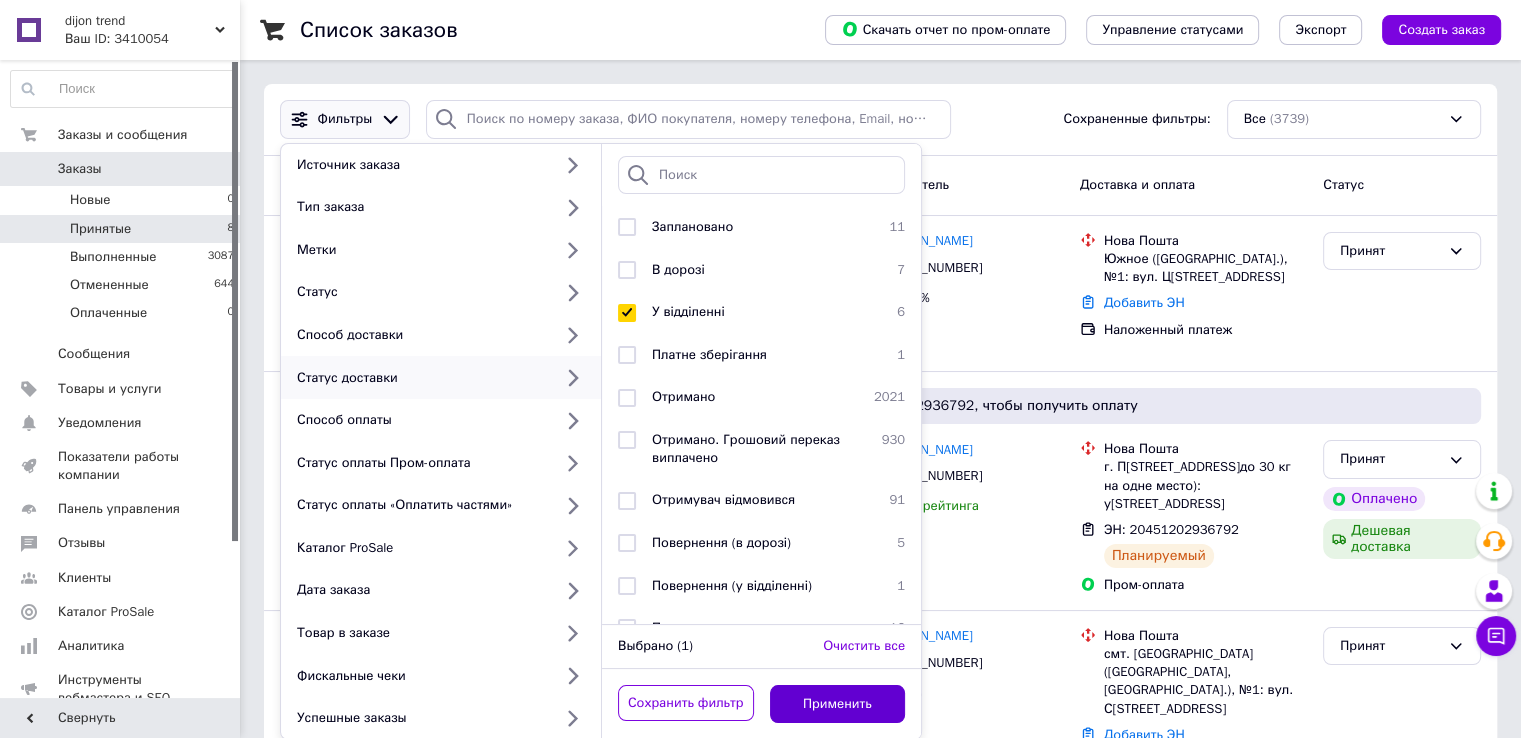 click on "Применить" at bounding box center [838, 704] 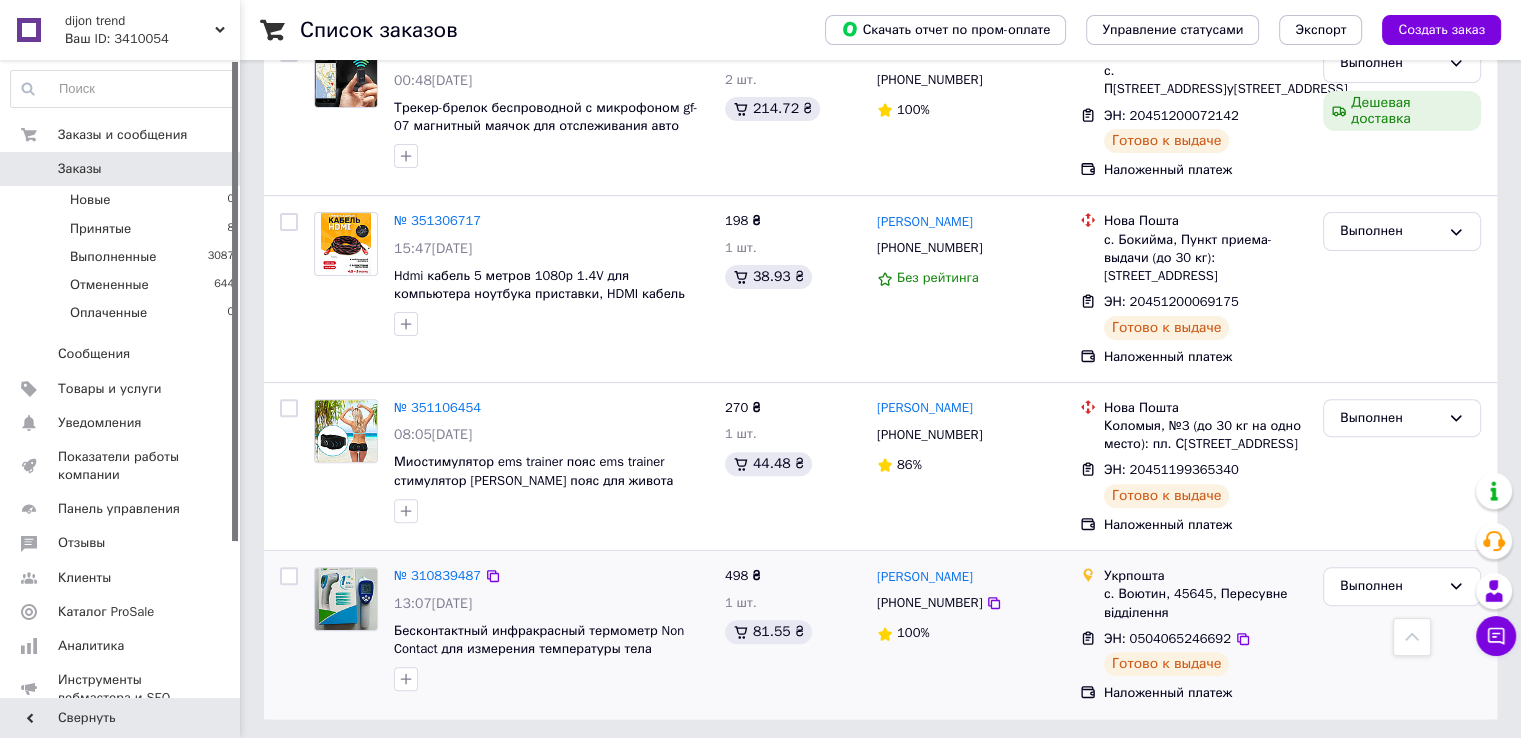 scroll, scrollTop: 616, scrollLeft: 0, axis: vertical 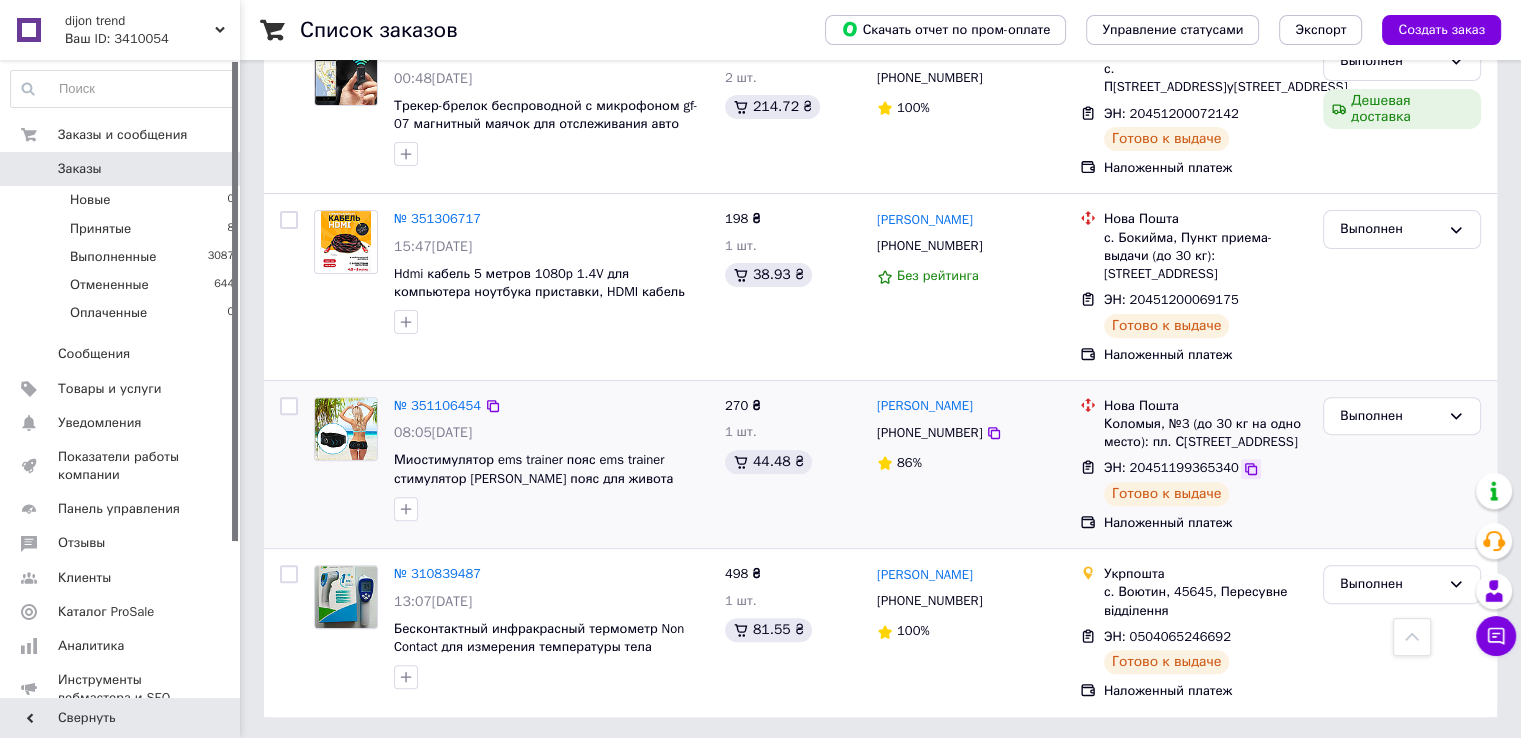 click 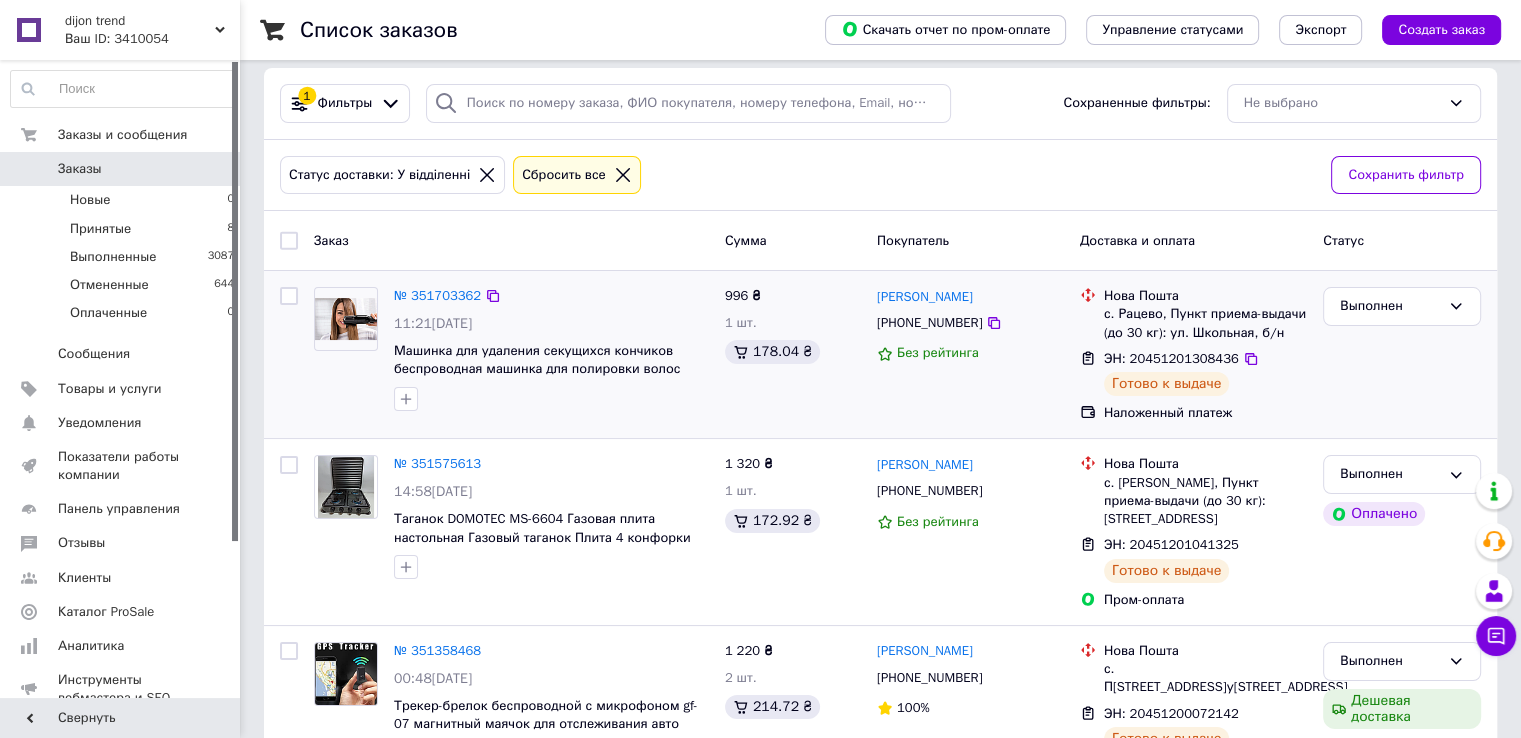scroll, scrollTop: 0, scrollLeft: 0, axis: both 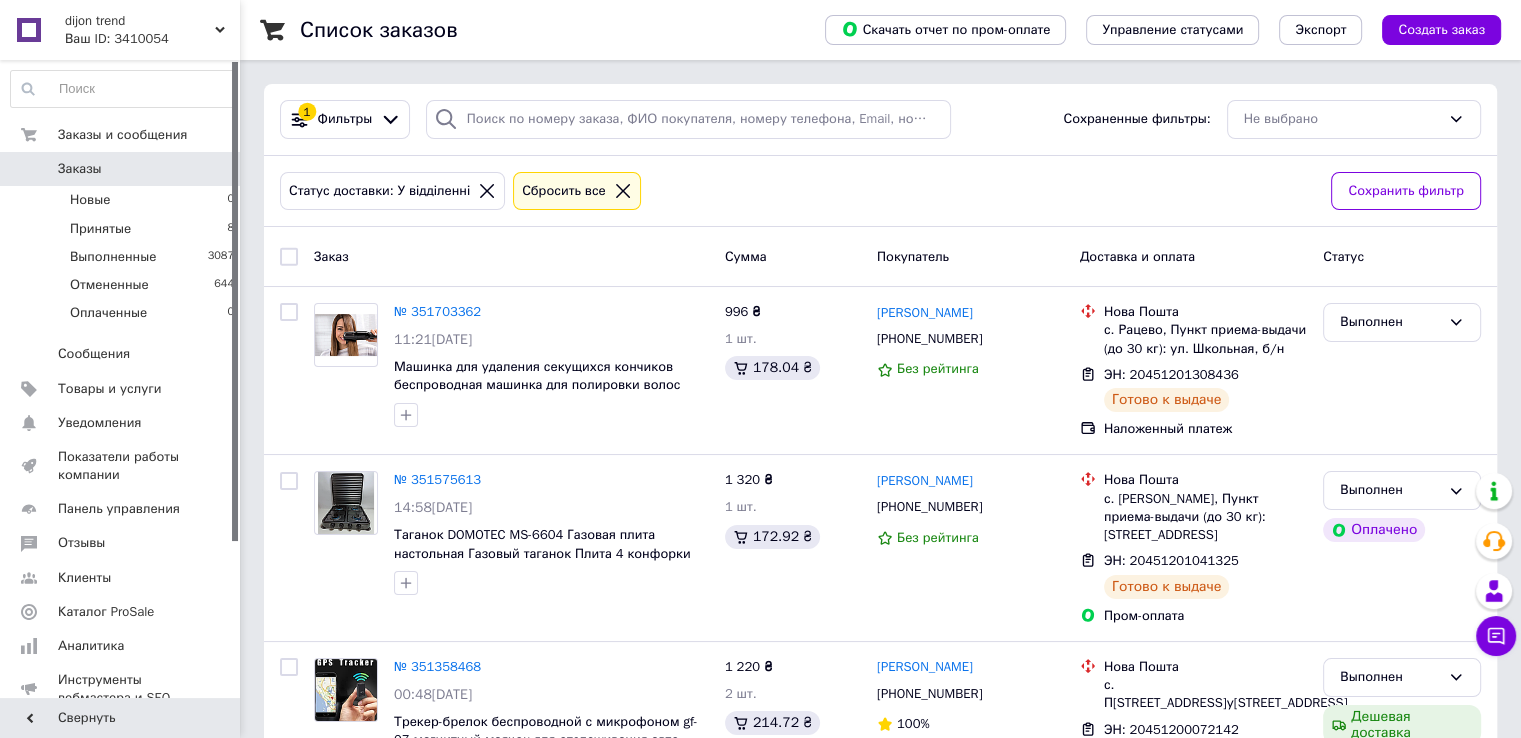 click 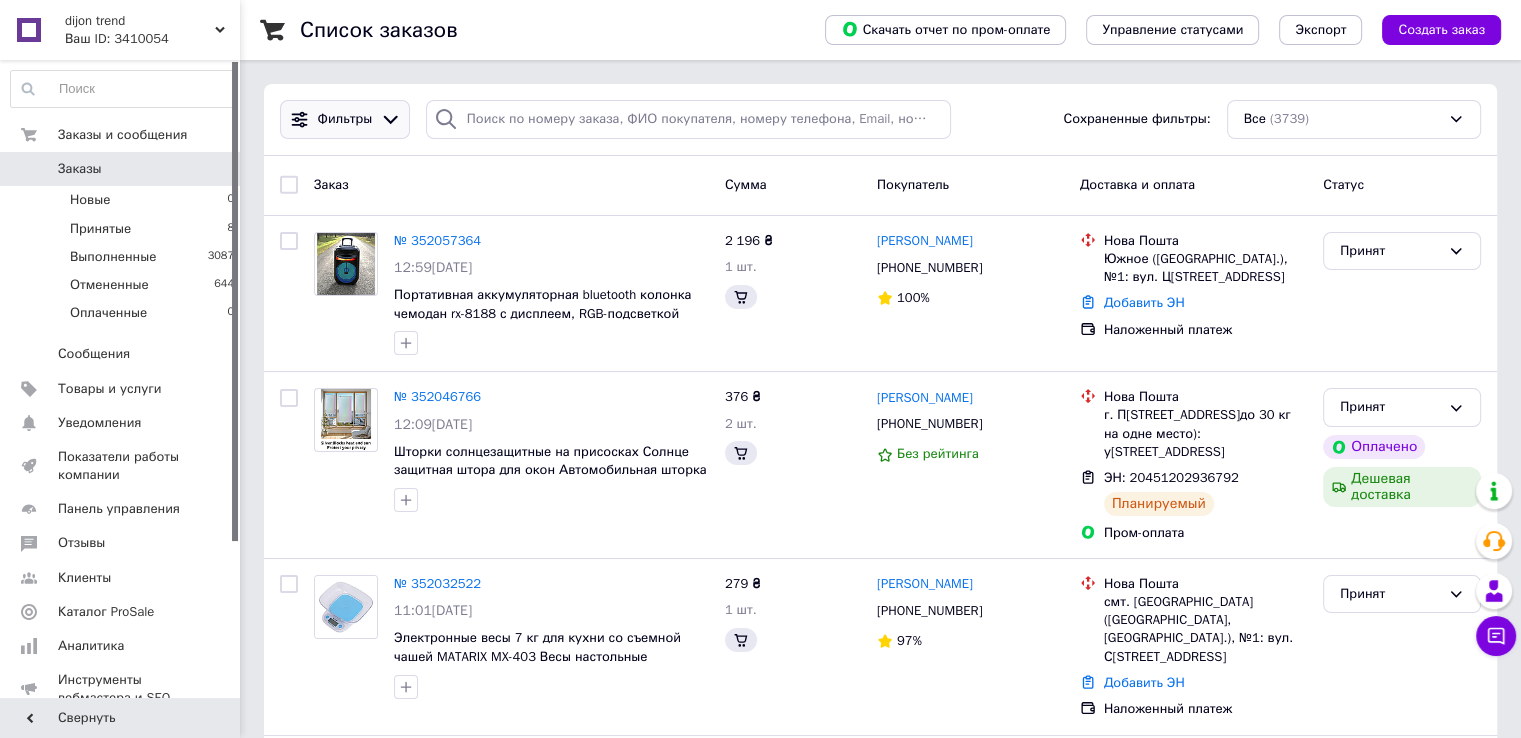 click on "Фильтры" at bounding box center [345, 119] 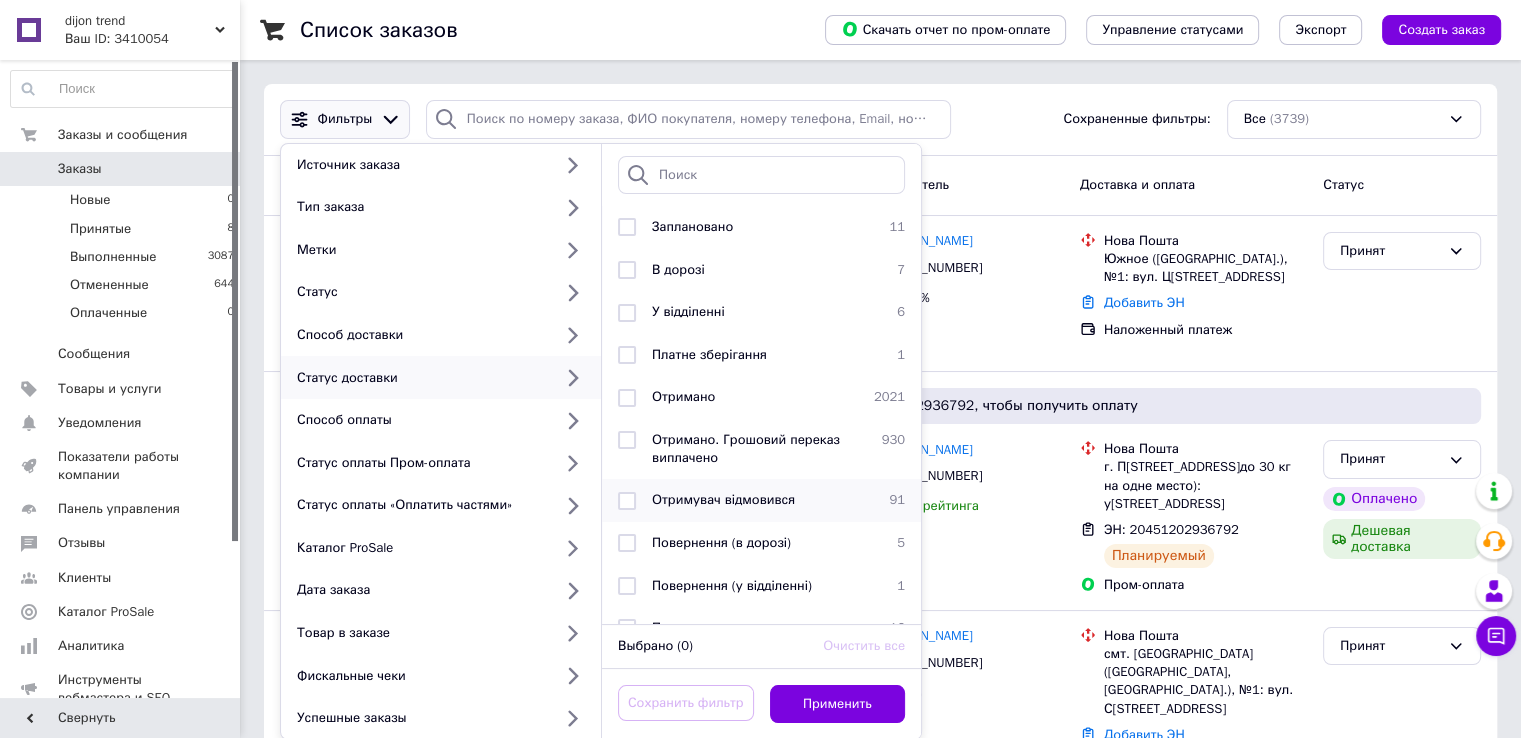 click on "Отримувач відмовився" at bounding box center (723, 499) 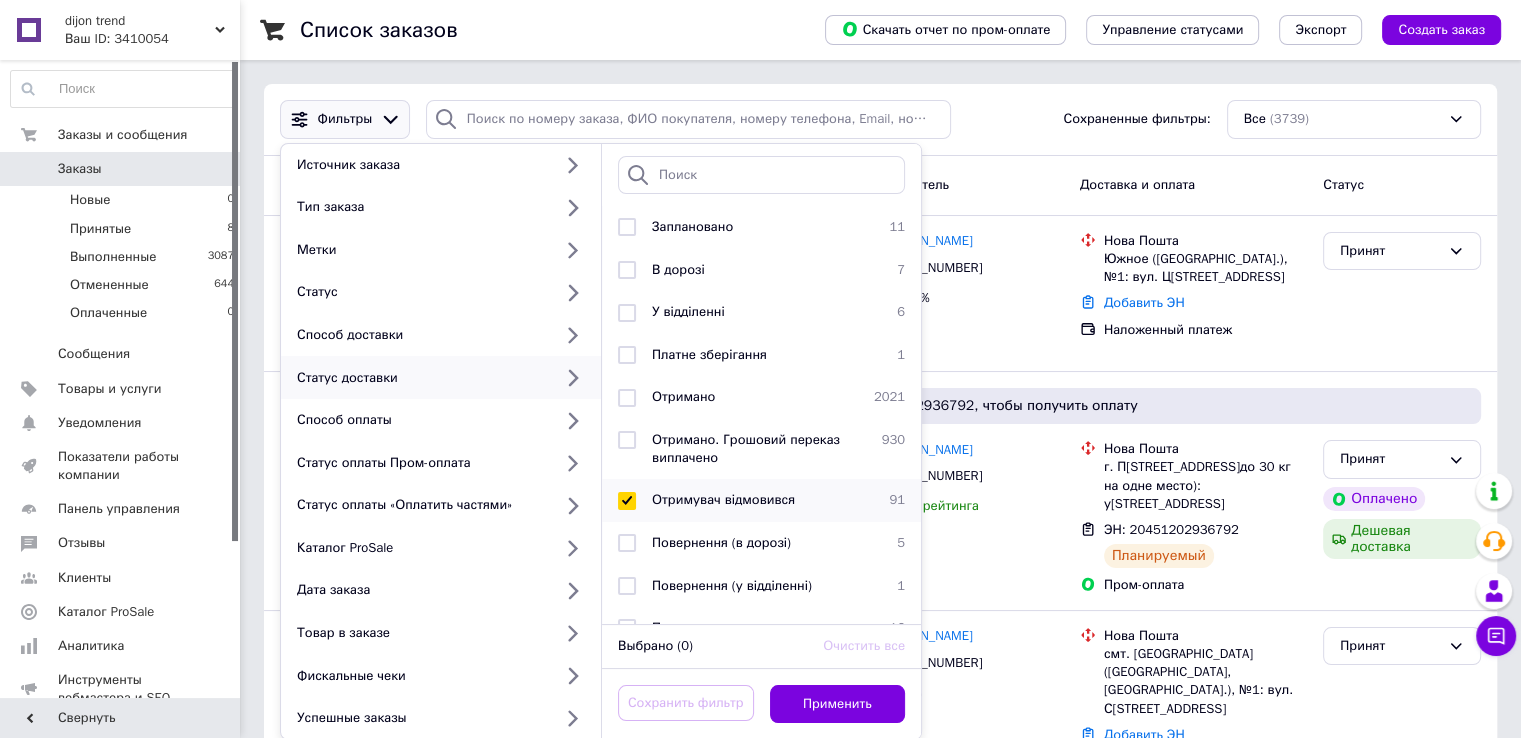 checkbox on "true" 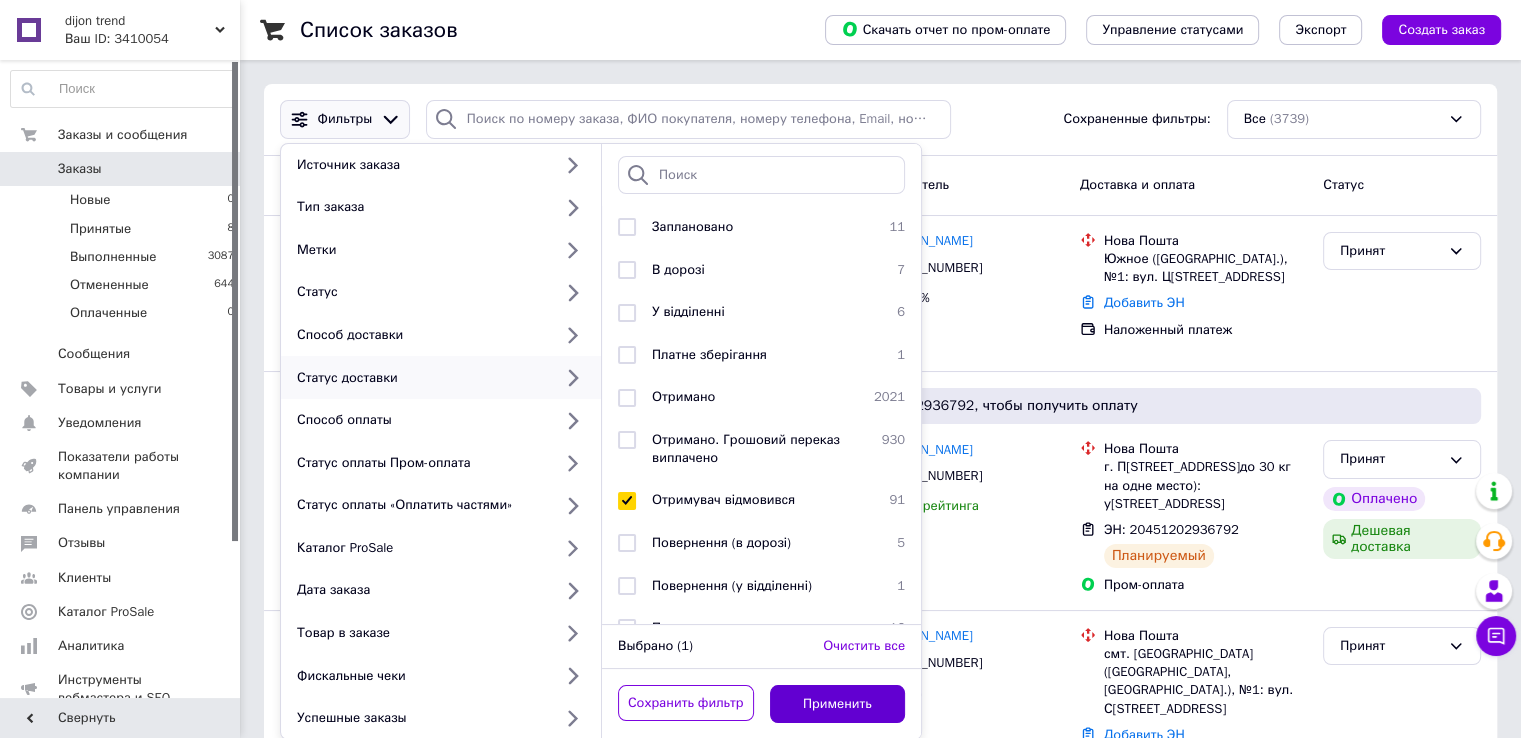 click on "Применить" at bounding box center (838, 704) 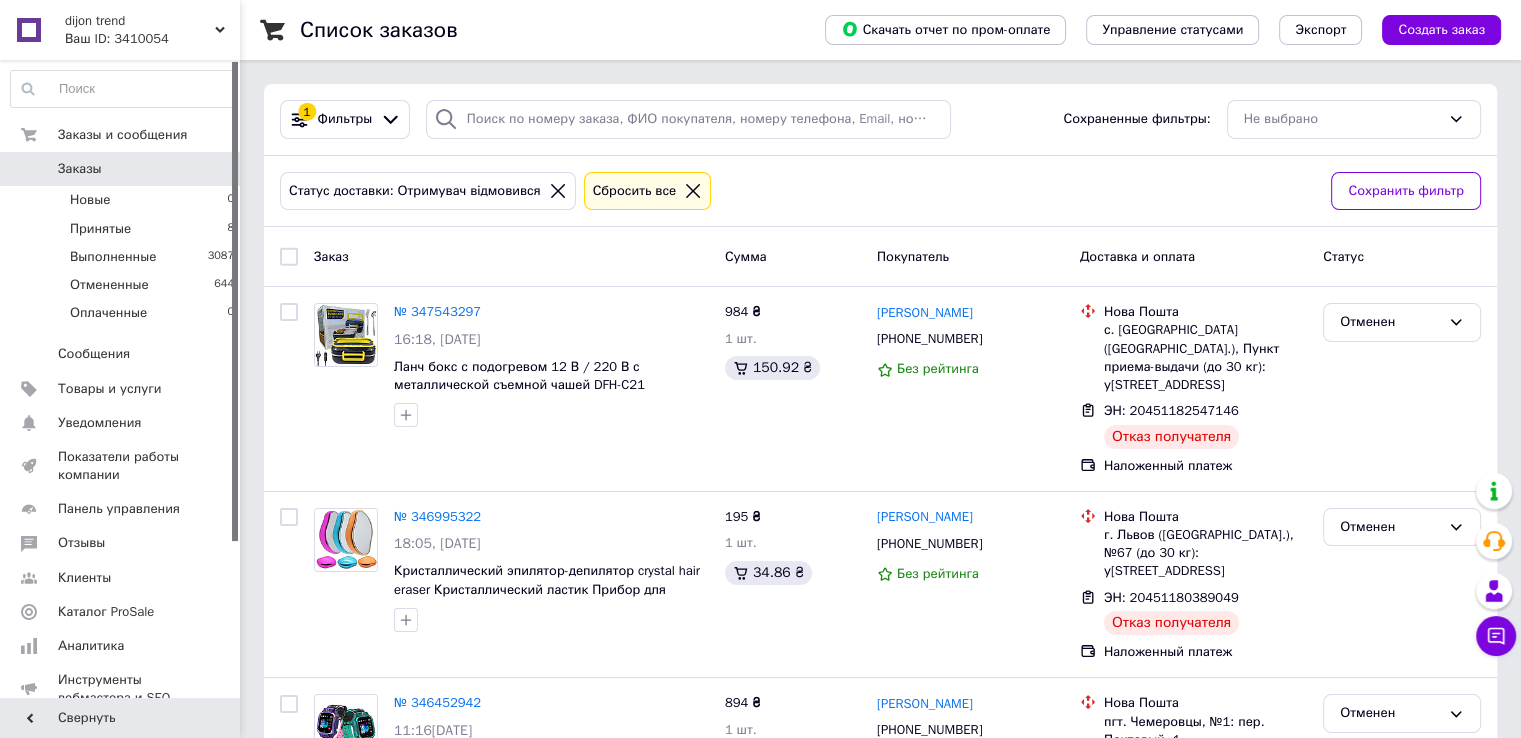 click 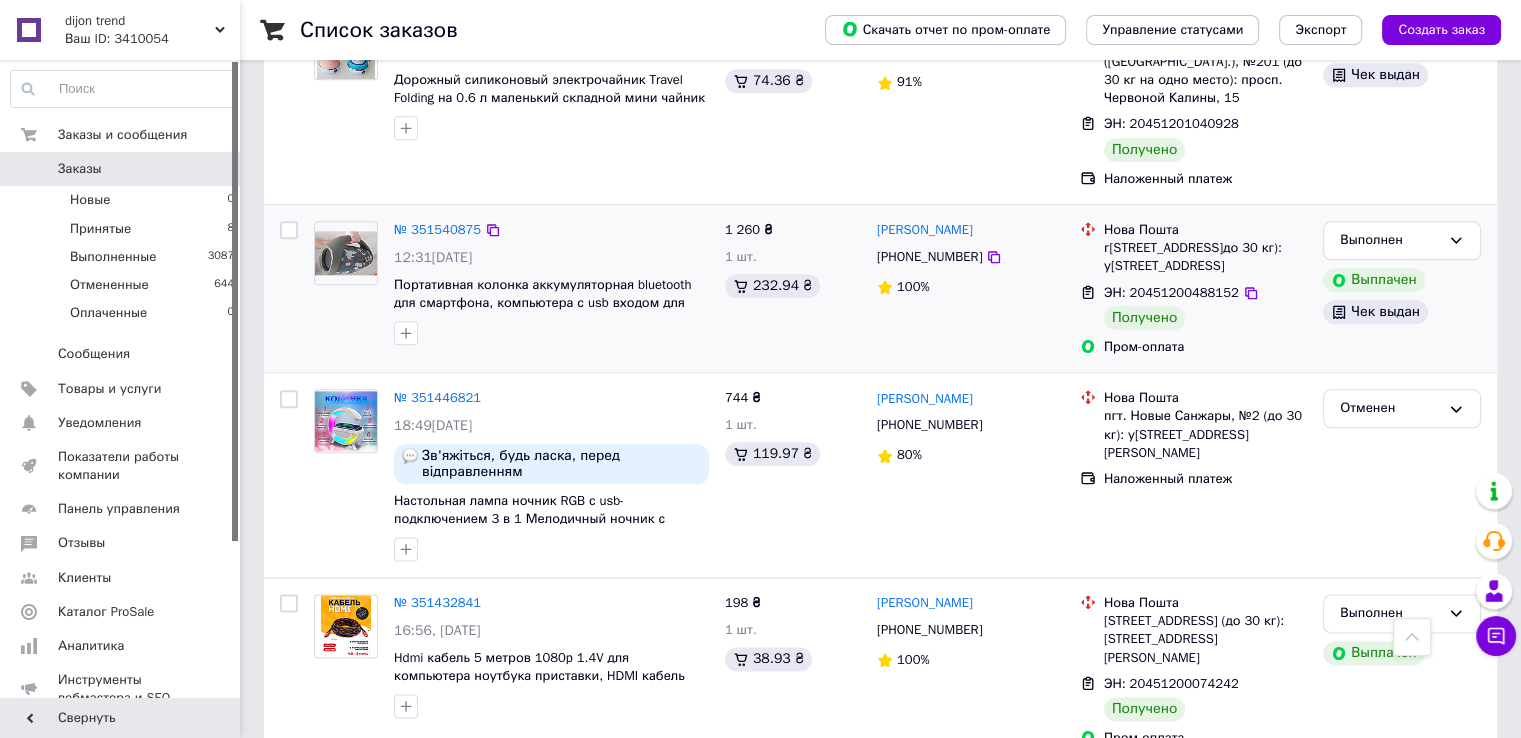 scroll, scrollTop: 2400, scrollLeft: 0, axis: vertical 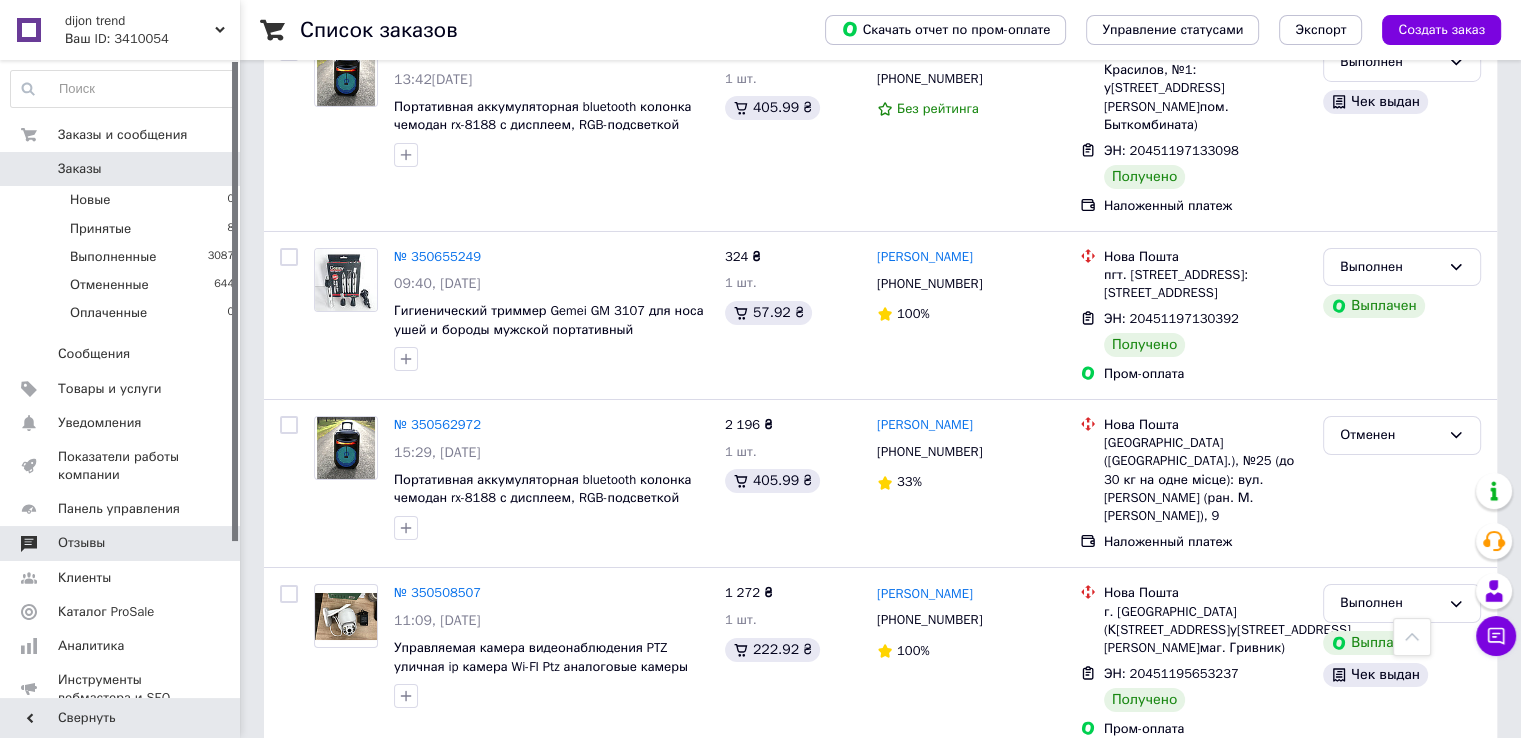 click on "Отзывы" at bounding box center (81, 543) 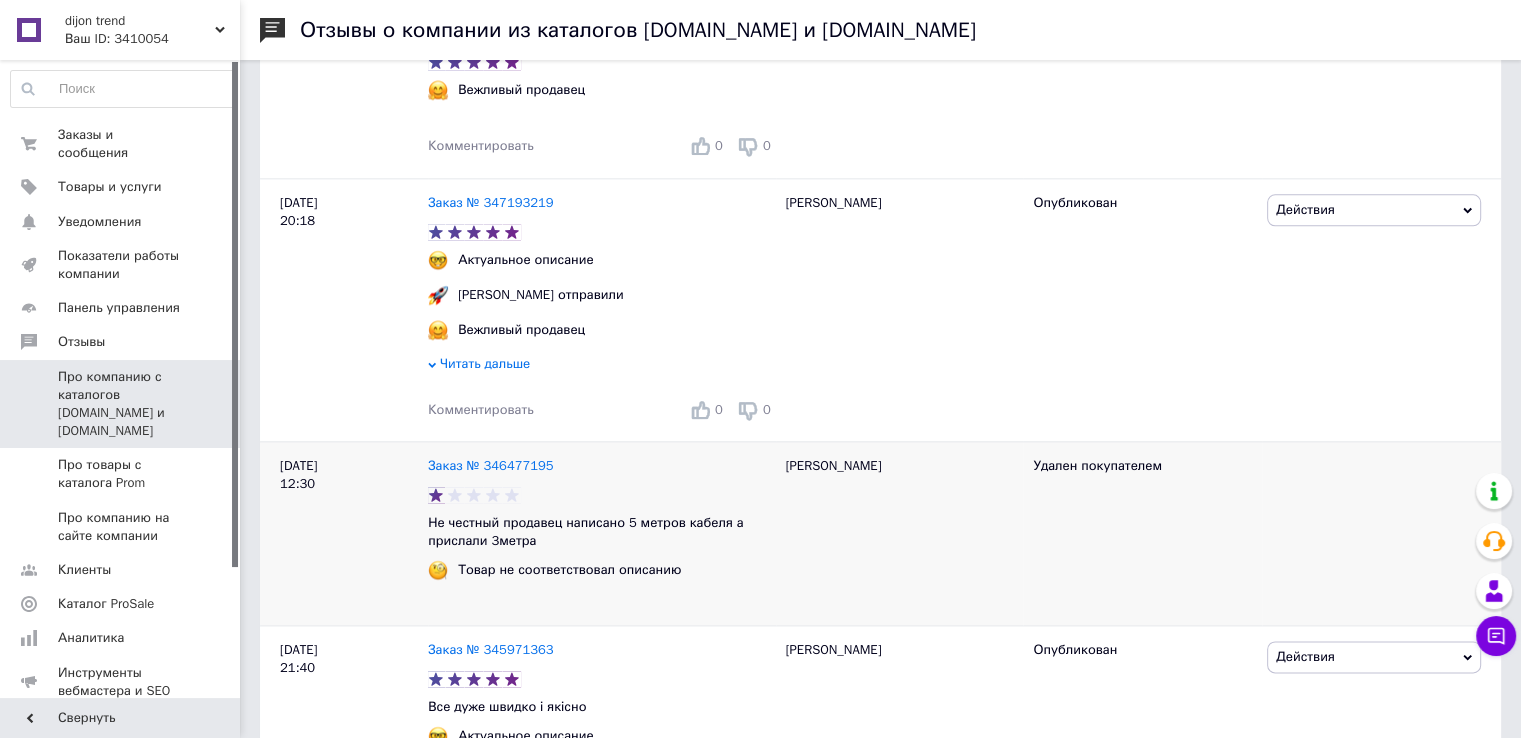scroll, scrollTop: 2600, scrollLeft: 0, axis: vertical 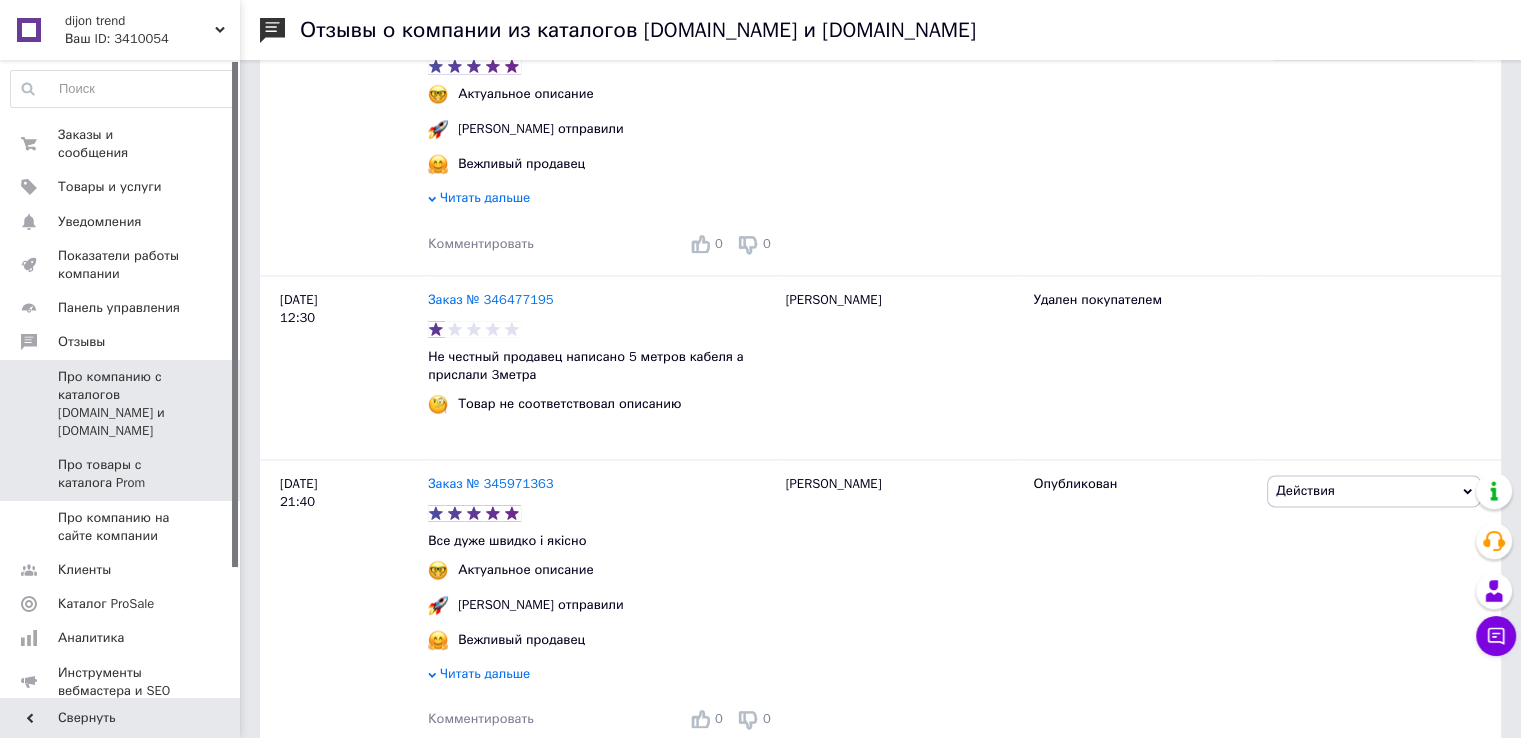 click on "Про товары с каталога Prom" at bounding box center (121, 474) 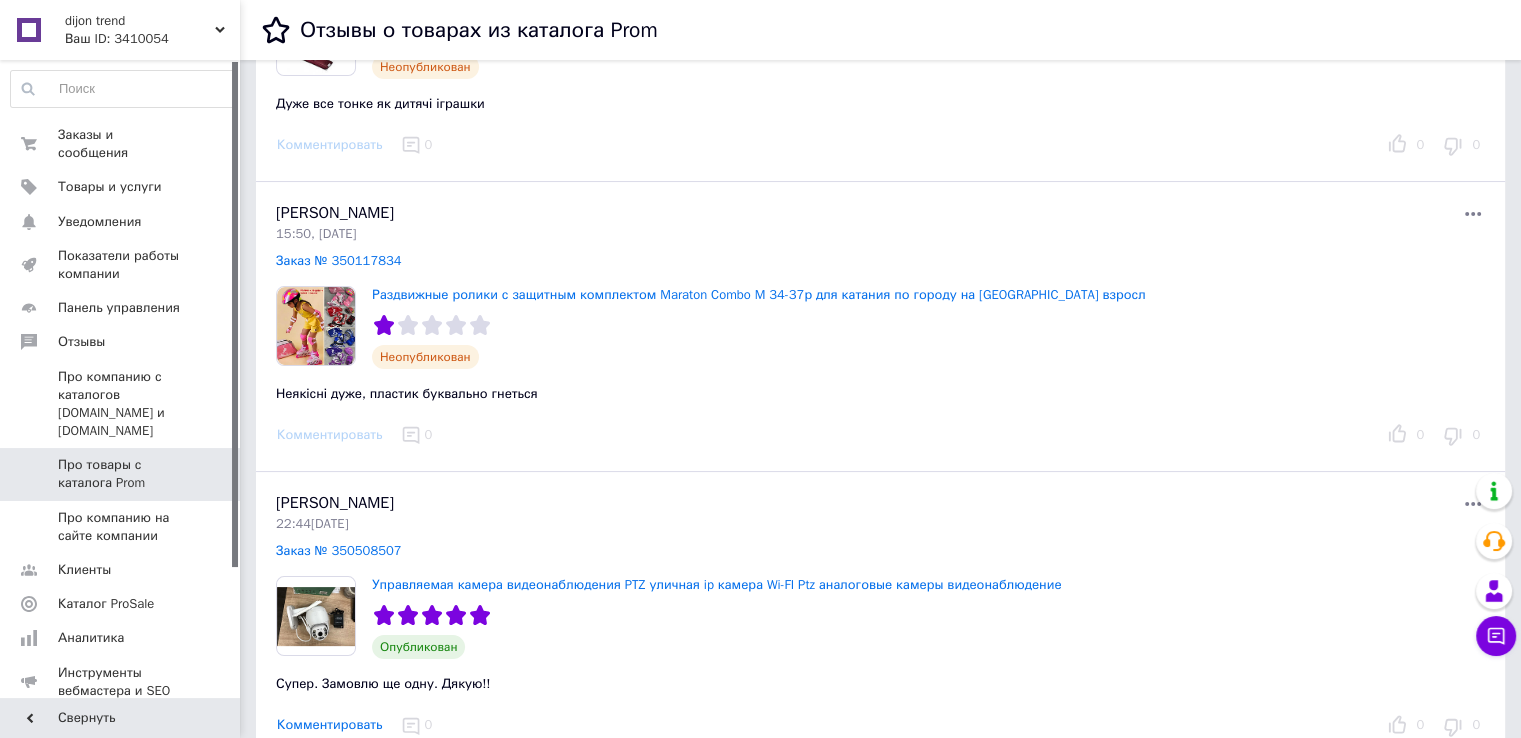 scroll, scrollTop: 100, scrollLeft: 0, axis: vertical 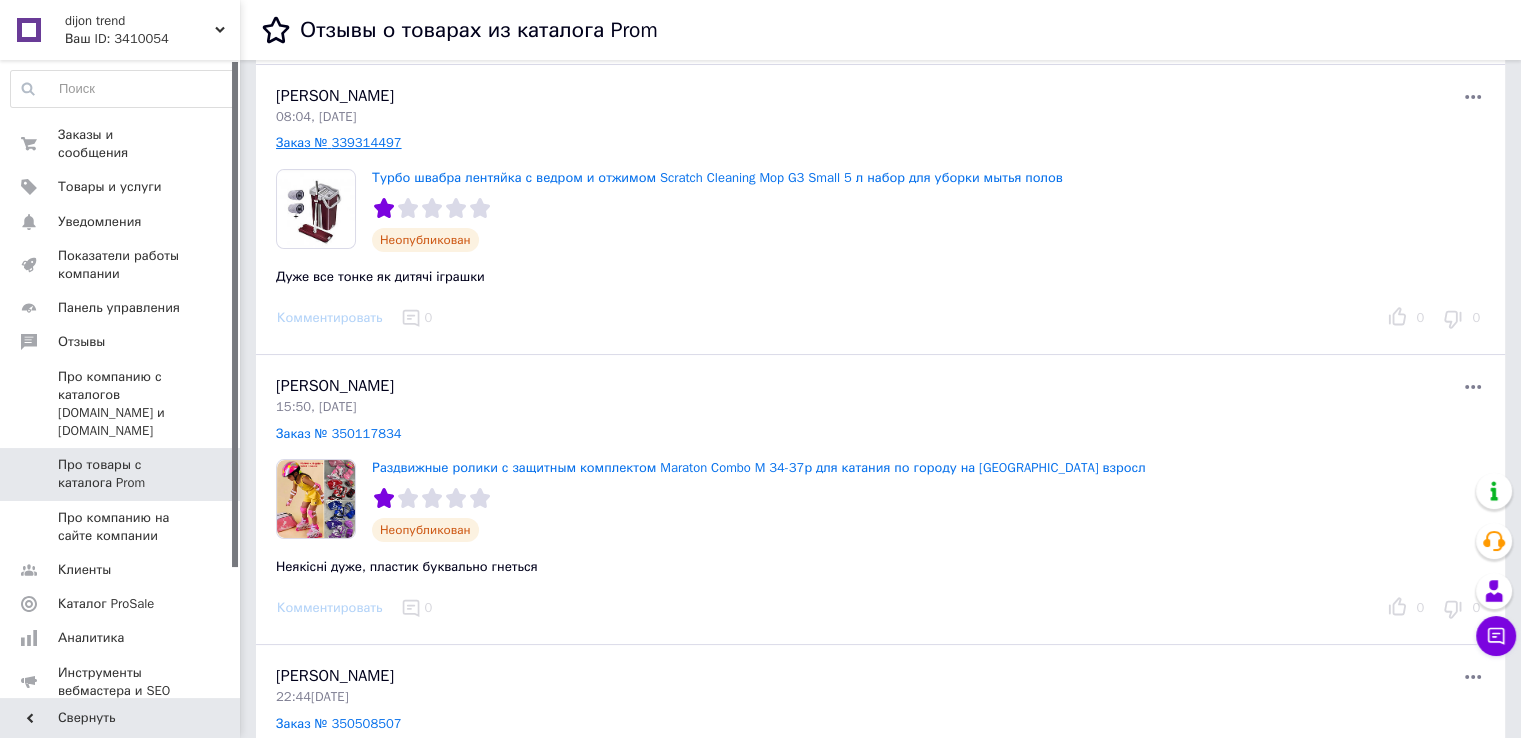 click on "Заказ №   339314497" at bounding box center (339, 142) 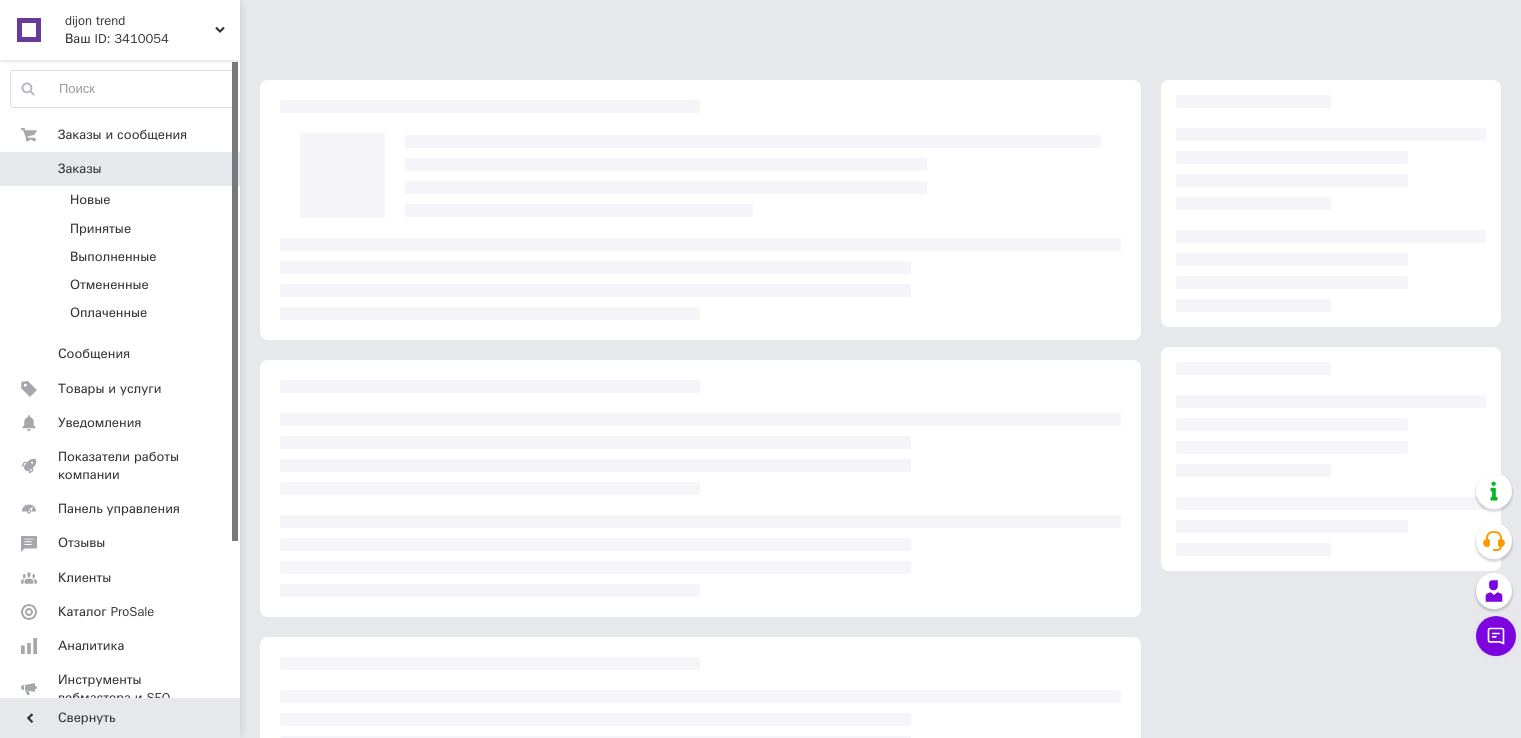 scroll, scrollTop: 0, scrollLeft: 0, axis: both 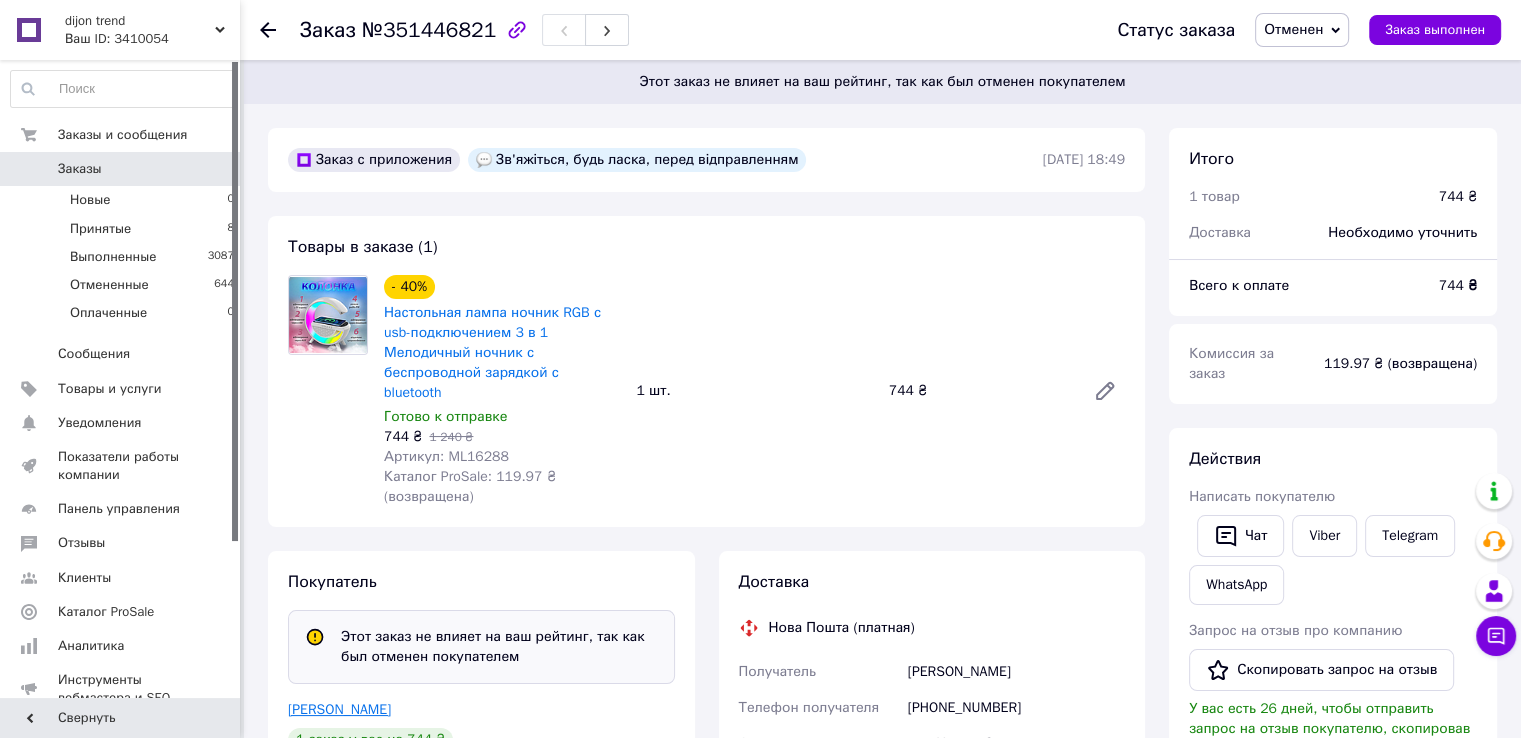 click on "Боярська Вікторія" at bounding box center (339, 709) 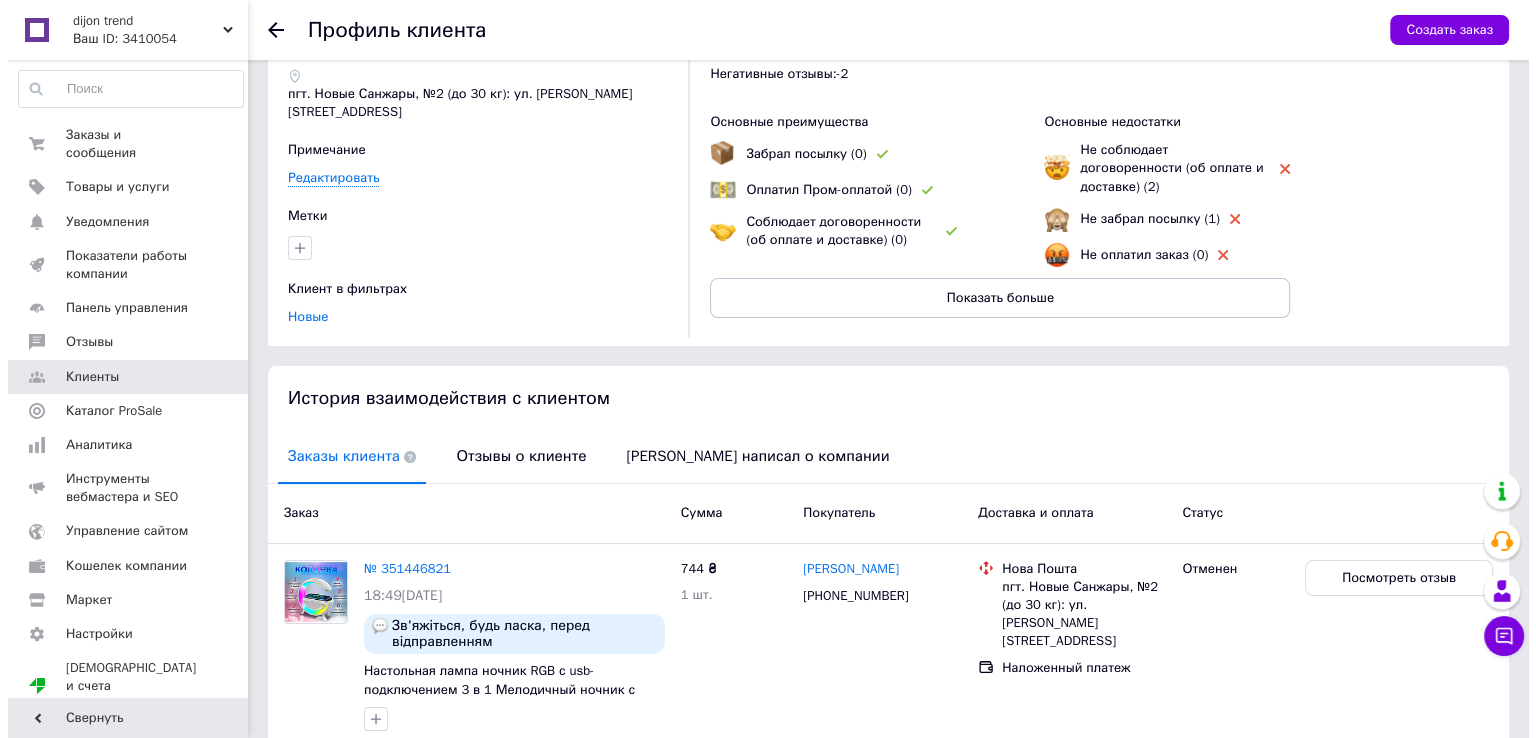 scroll, scrollTop: 186, scrollLeft: 0, axis: vertical 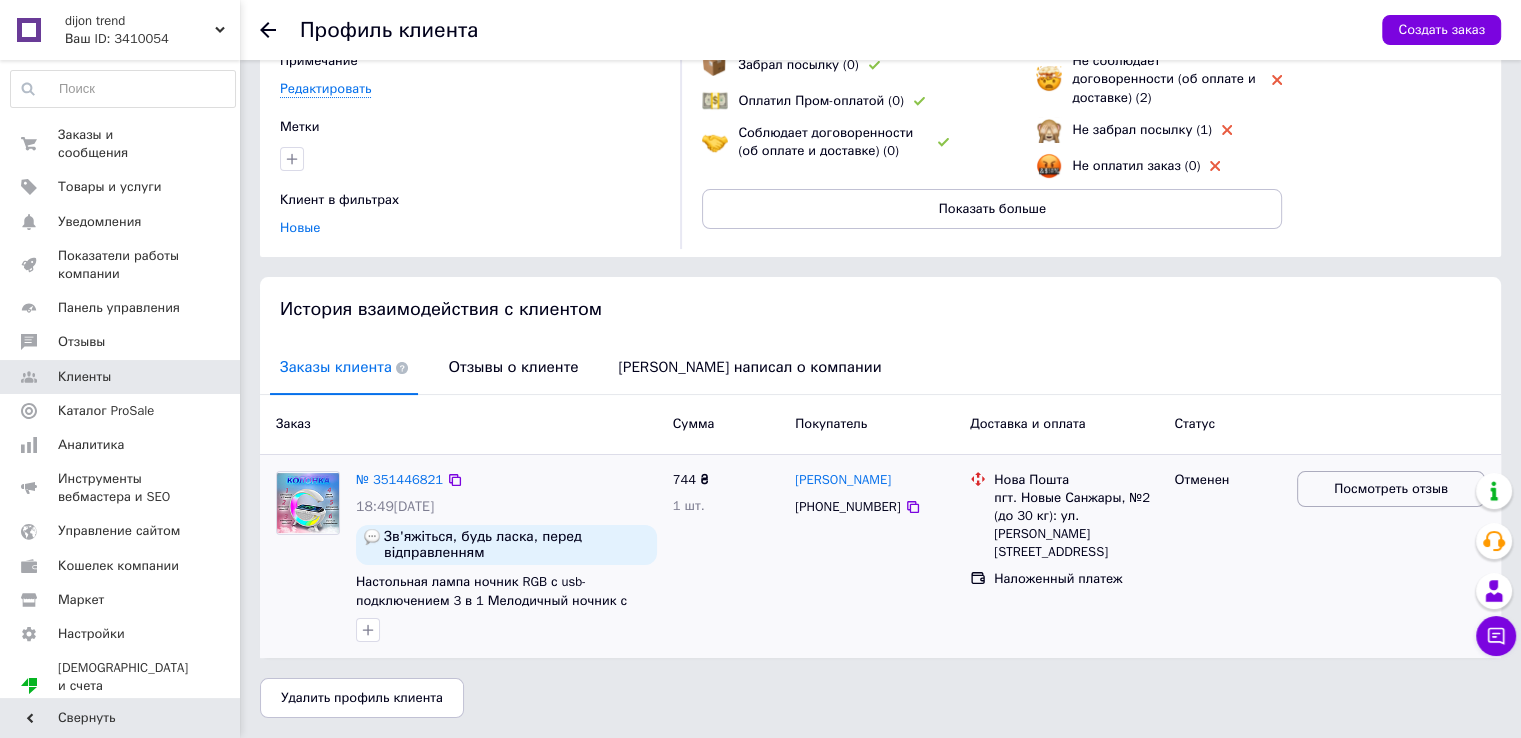 click on "Посмотреть отзыв" at bounding box center (1391, 489) 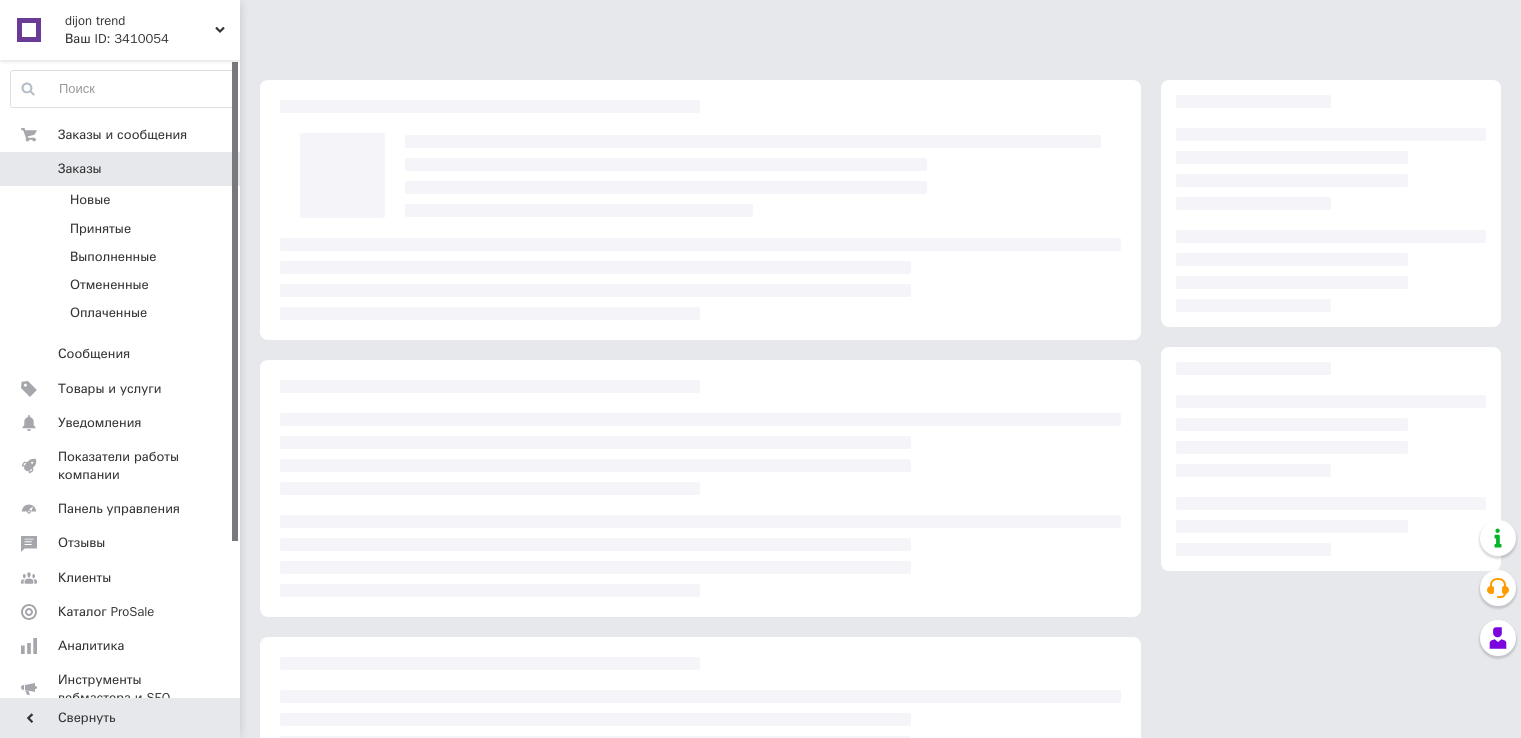 scroll, scrollTop: 0, scrollLeft: 0, axis: both 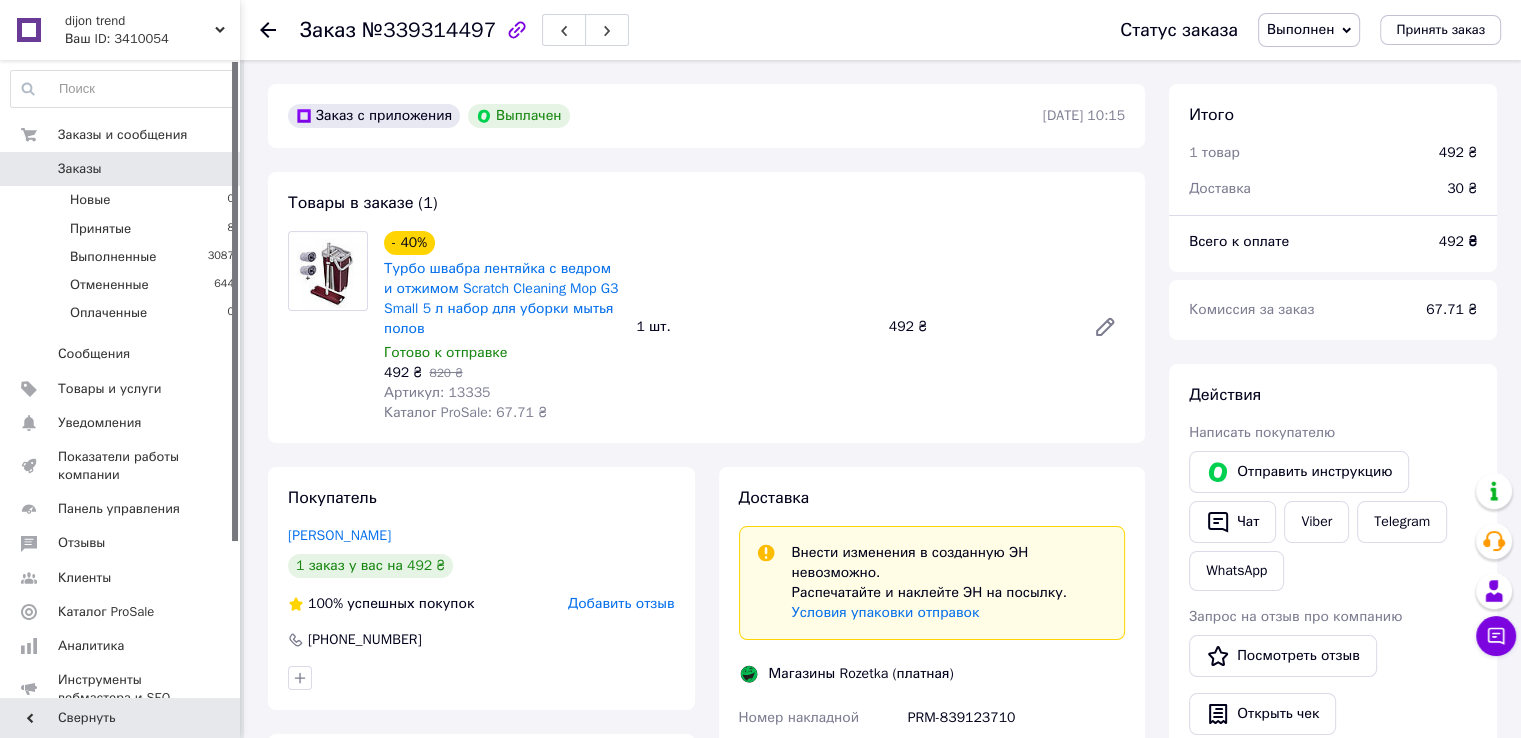 click on "Заказы" at bounding box center (80, 169) 